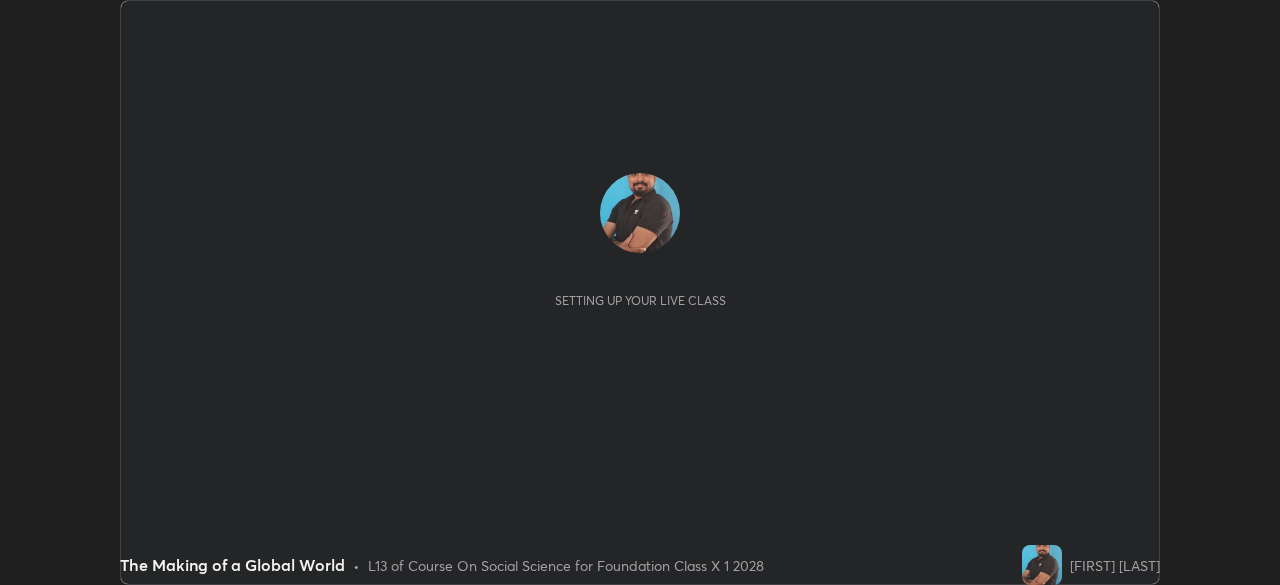 scroll, scrollTop: 0, scrollLeft: 0, axis: both 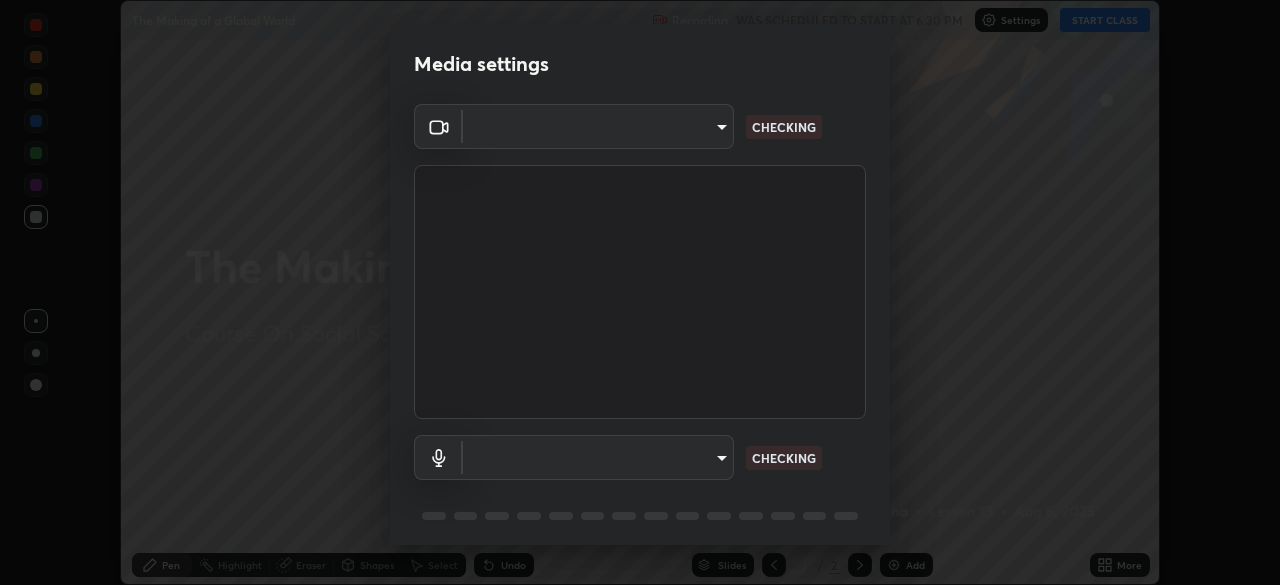 type on "1aa9a2346586593530aac2cf173ef8fd9a708ba55414d838fbce605f7d08cc12" 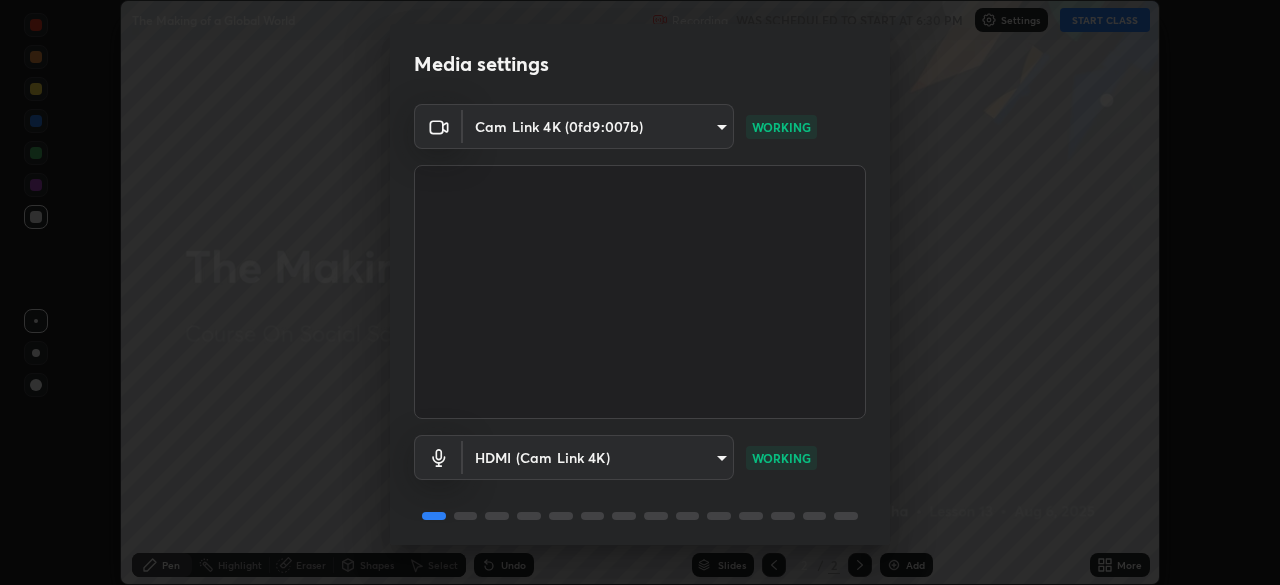 scroll, scrollTop: 71, scrollLeft: 0, axis: vertical 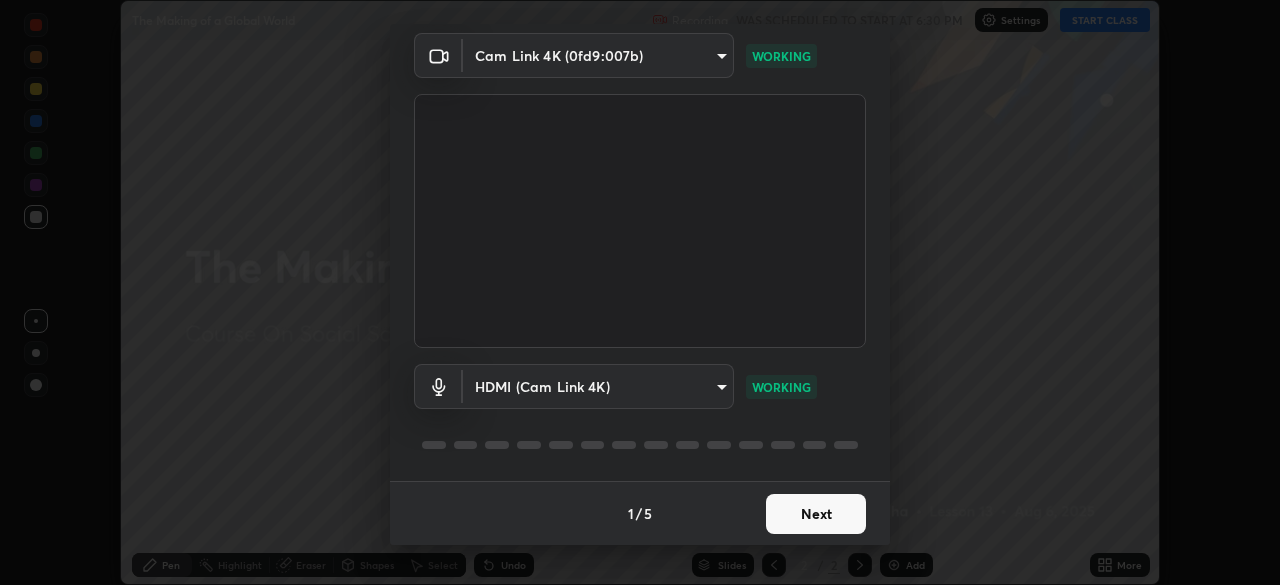 click on "Next" at bounding box center [816, 514] 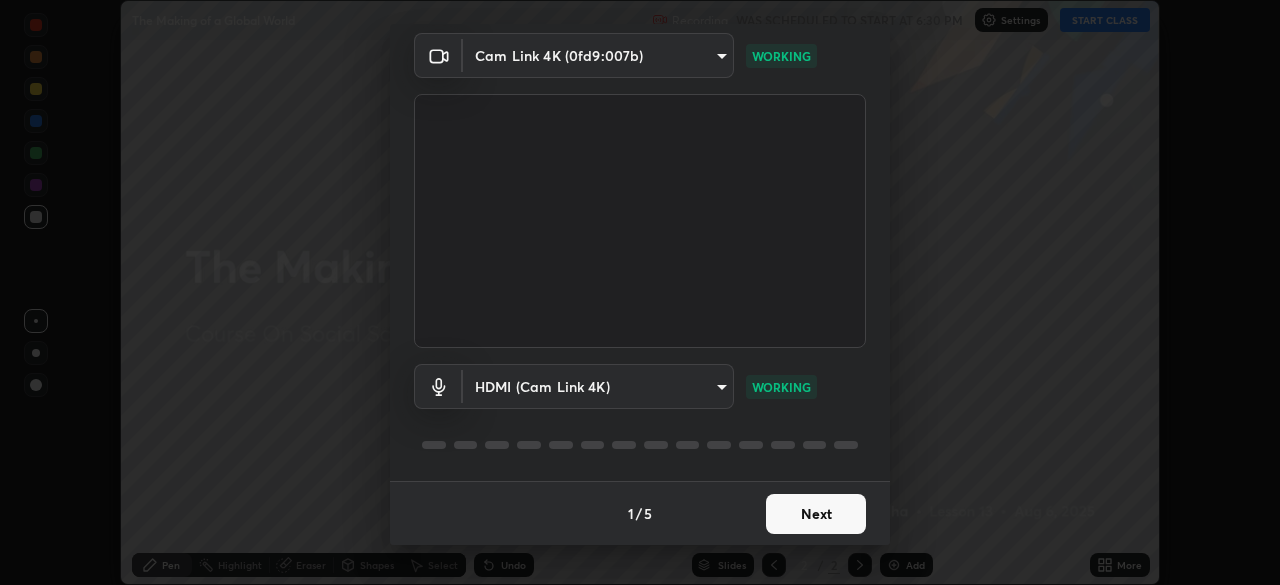 scroll, scrollTop: 0, scrollLeft: 0, axis: both 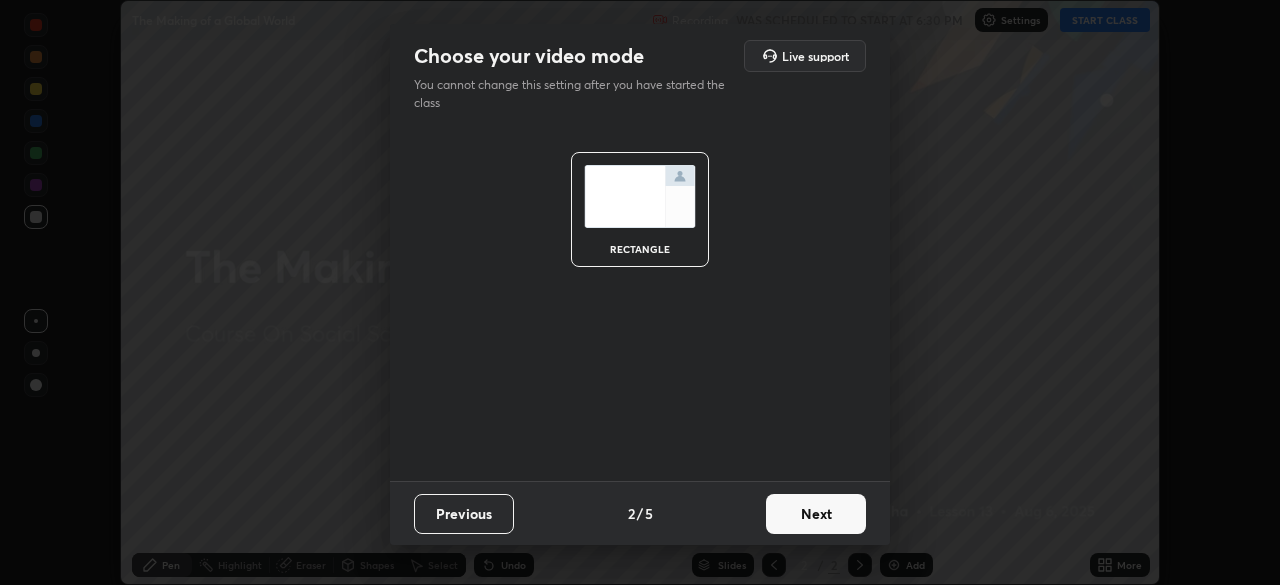 click on "Next" at bounding box center (816, 514) 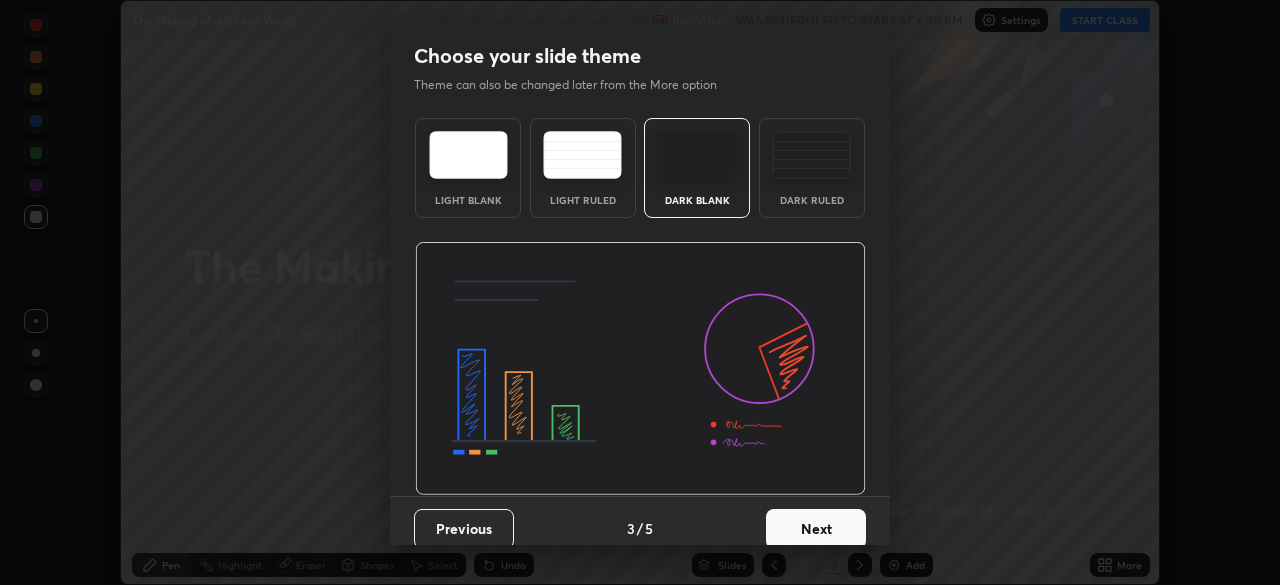 scroll, scrollTop: 15, scrollLeft: 0, axis: vertical 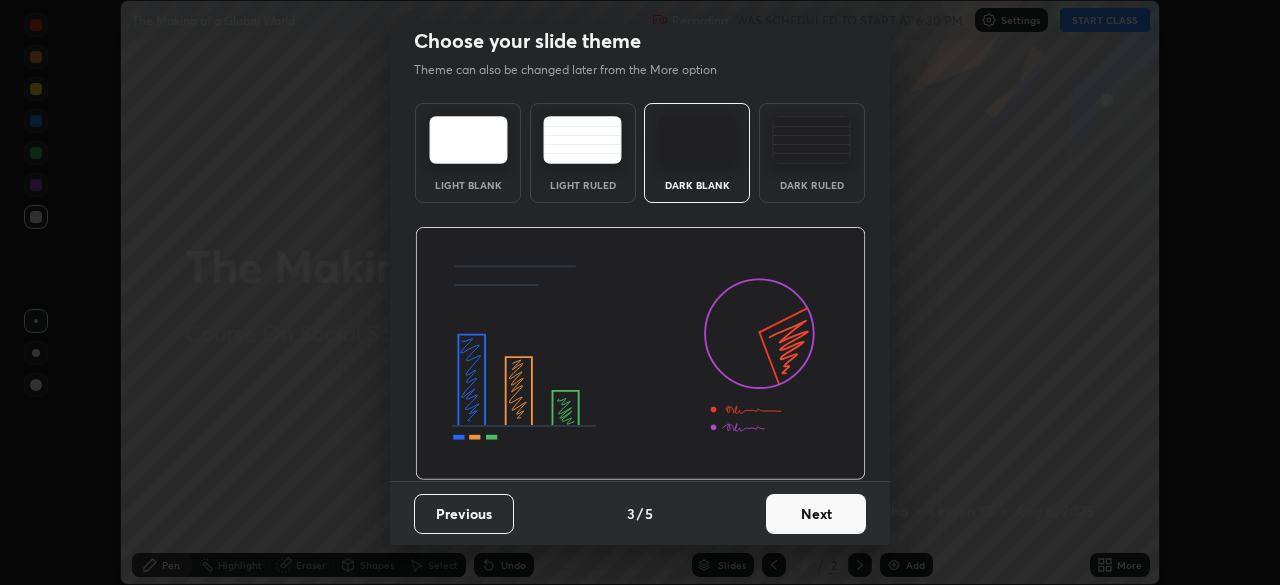 click on "Next" at bounding box center (816, 514) 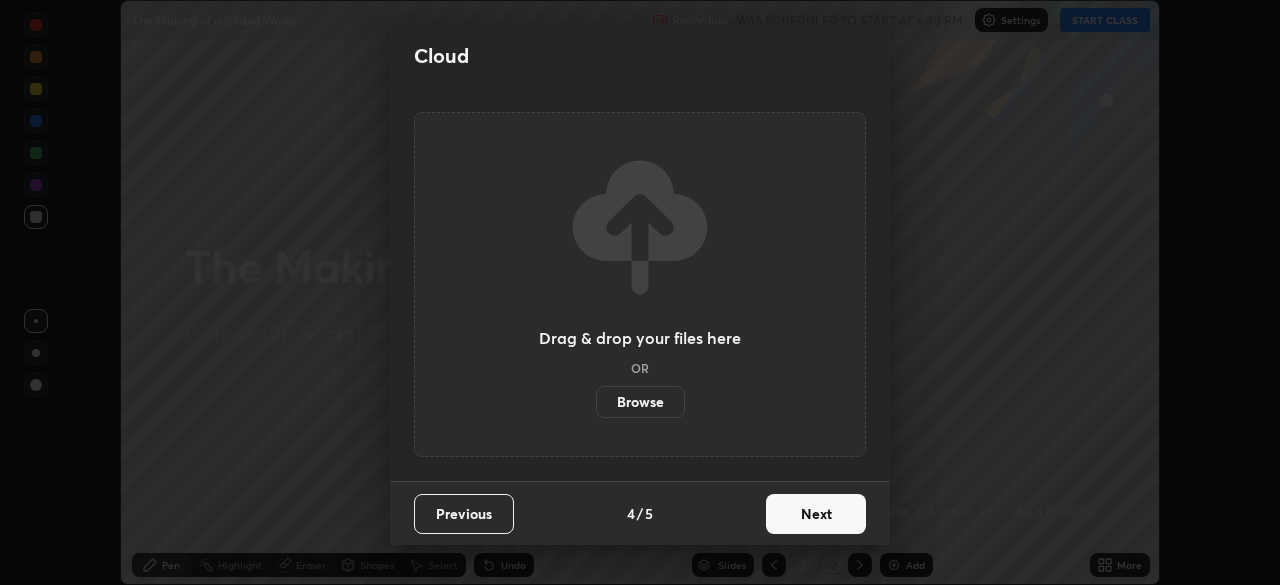 click on "Next" at bounding box center [816, 514] 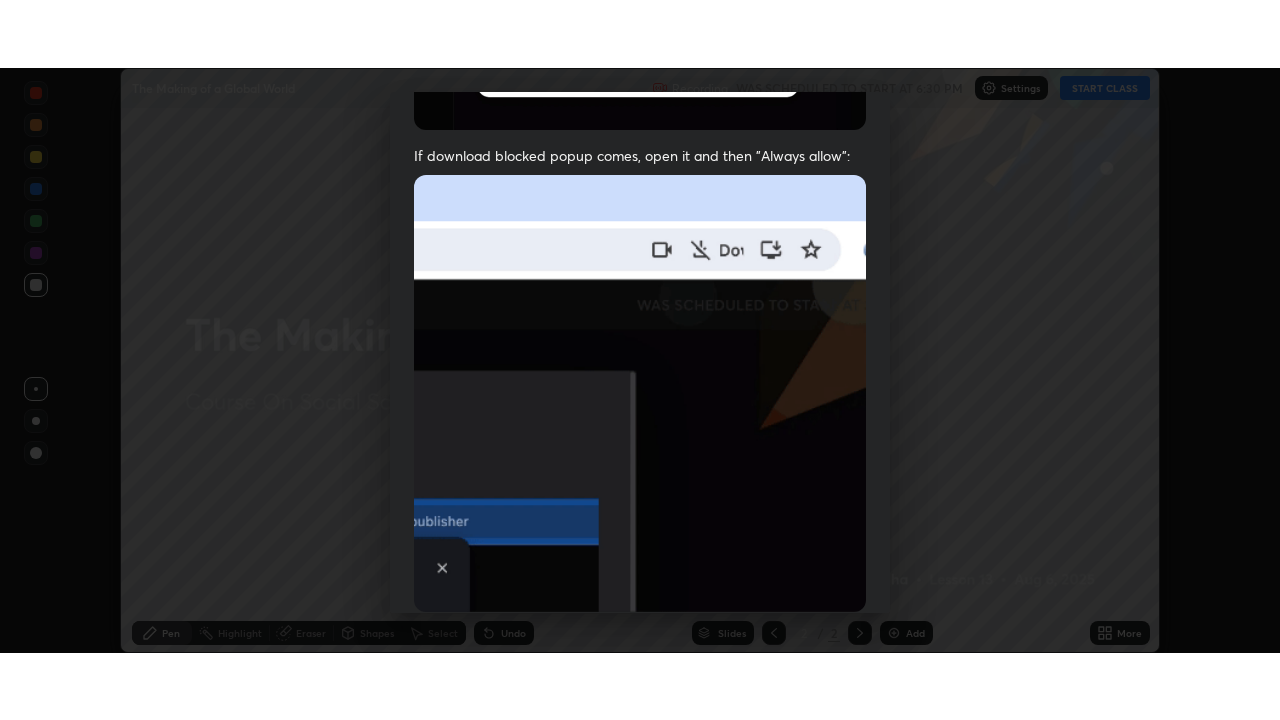 scroll, scrollTop: 479, scrollLeft: 0, axis: vertical 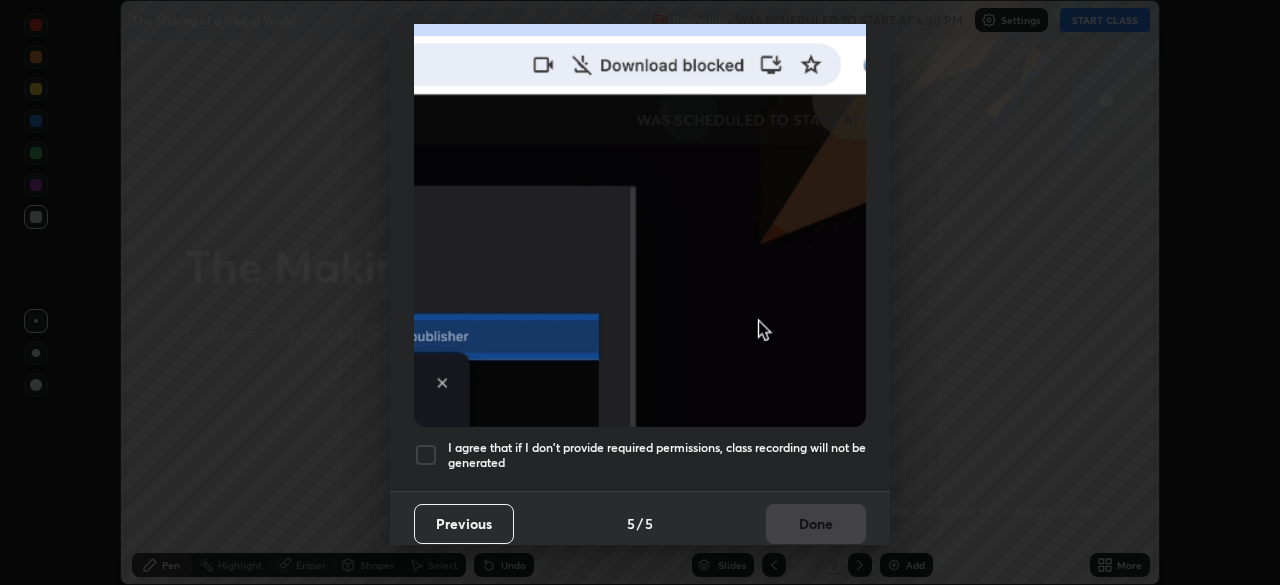 click at bounding box center [426, 455] 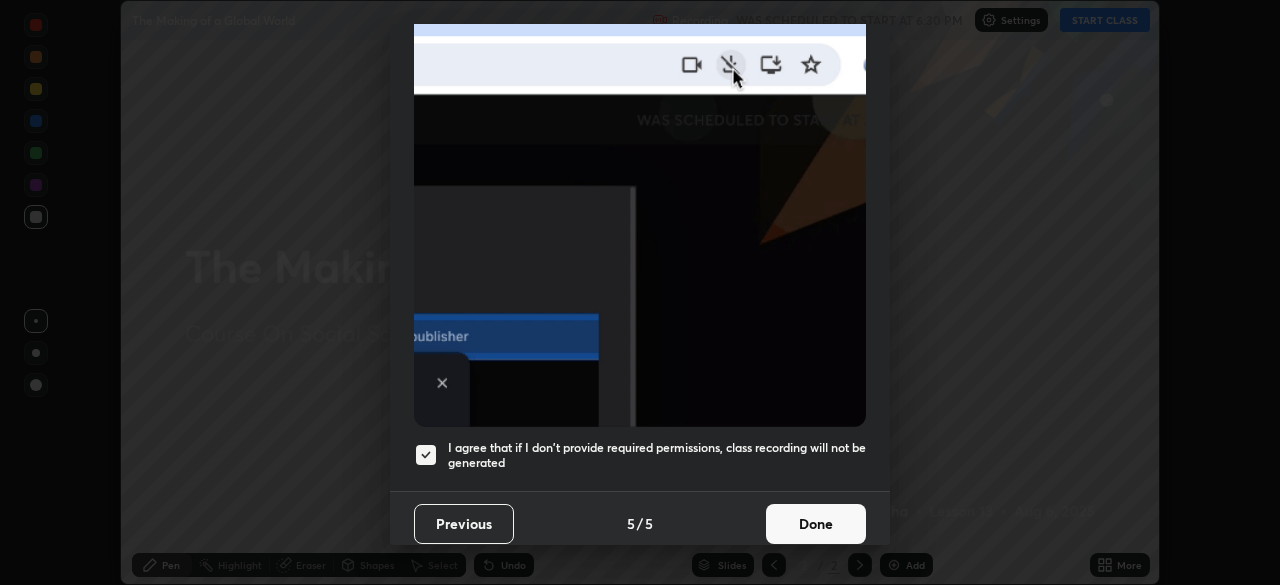 click on "Done" at bounding box center (816, 524) 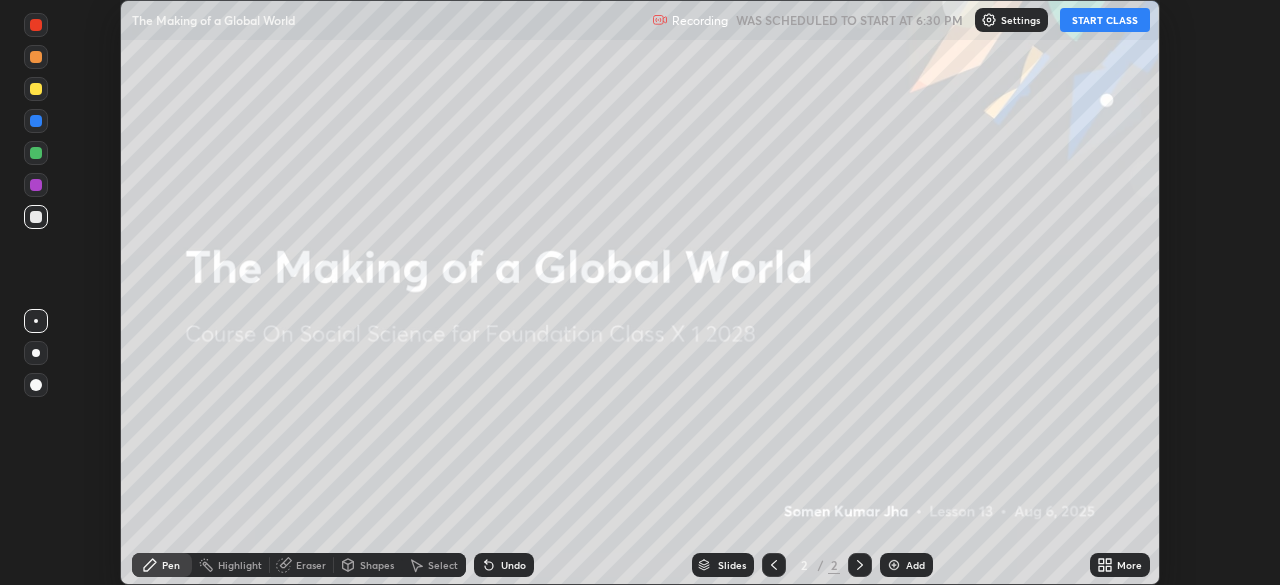 click on "START CLASS" at bounding box center (1105, 20) 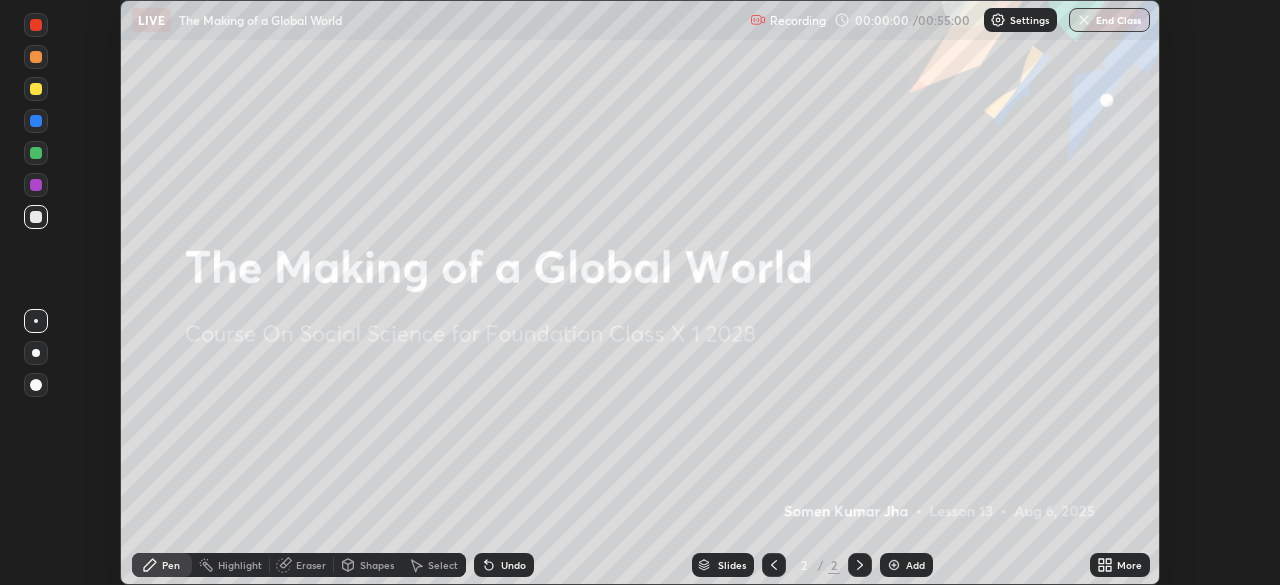 click on "More" at bounding box center [1129, 565] 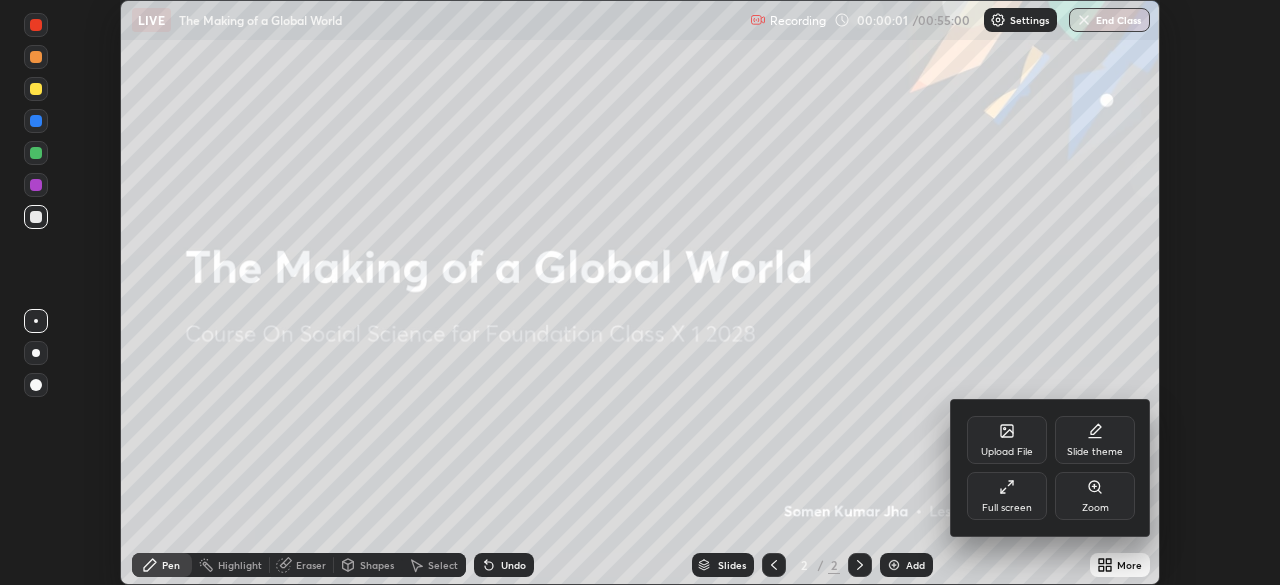 click on "Full screen" at bounding box center [1007, 496] 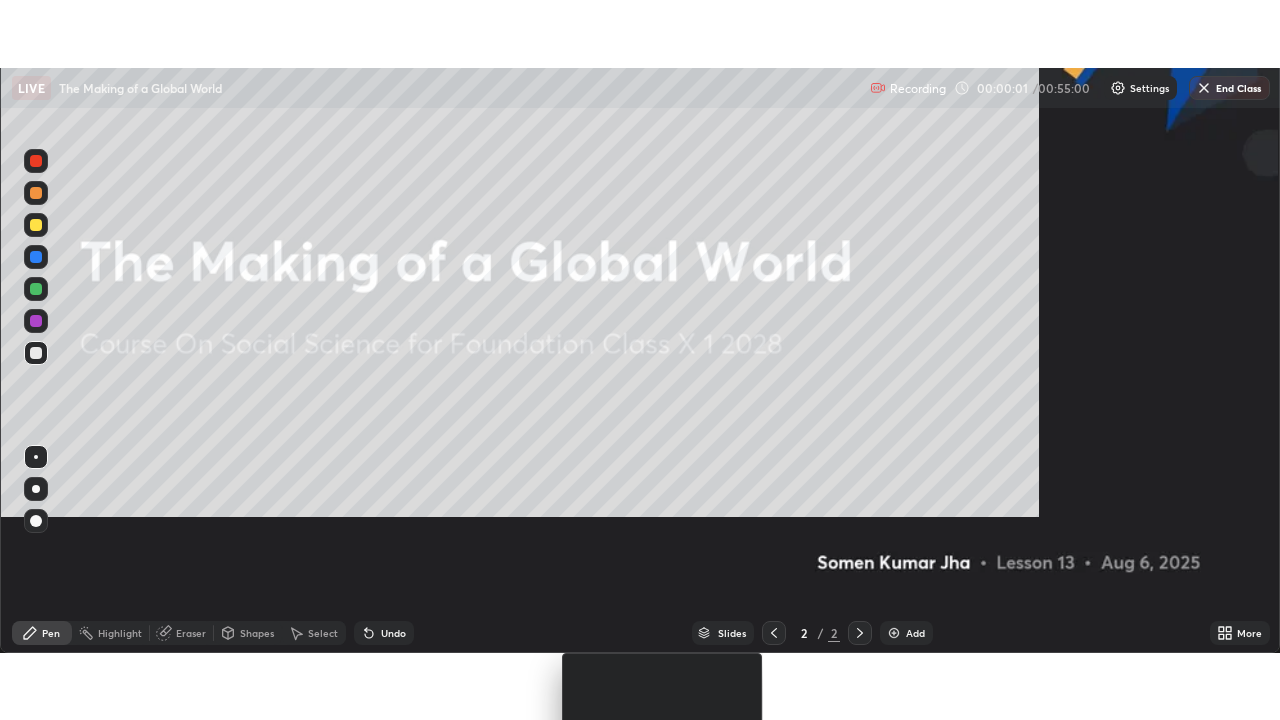 scroll, scrollTop: 99280, scrollLeft: 98720, axis: both 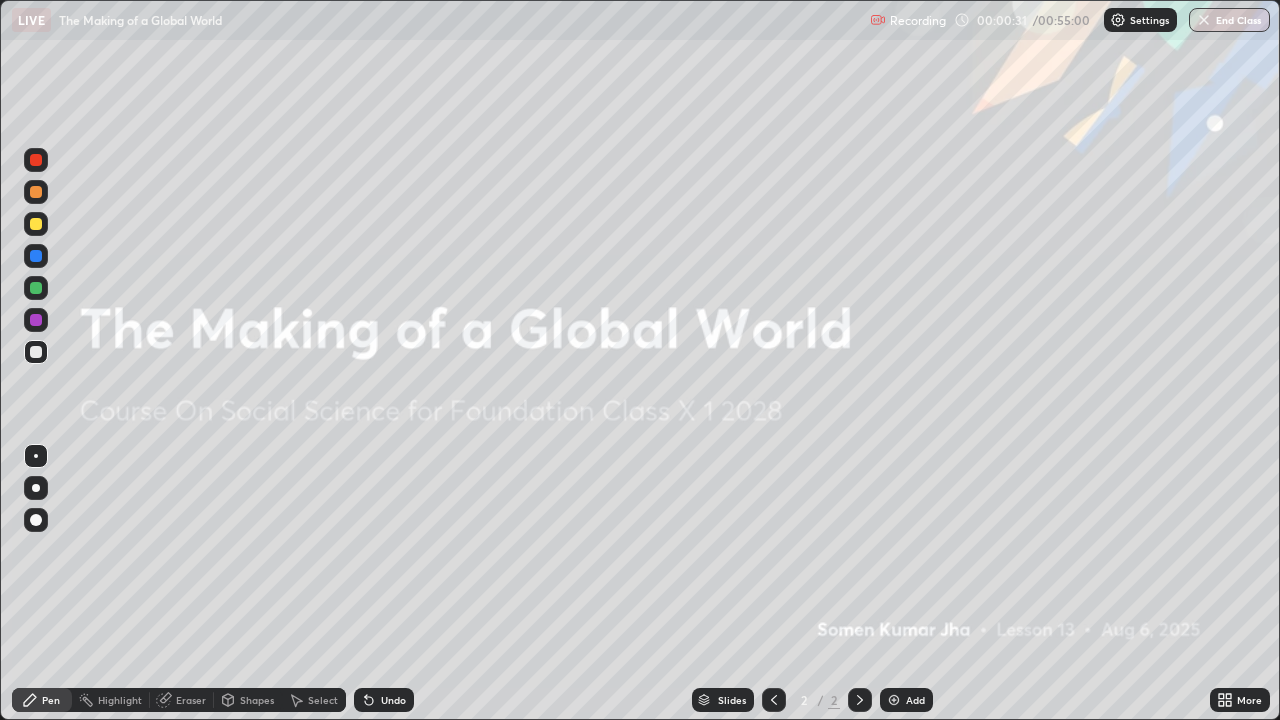click on "Add" at bounding box center (906, 700) 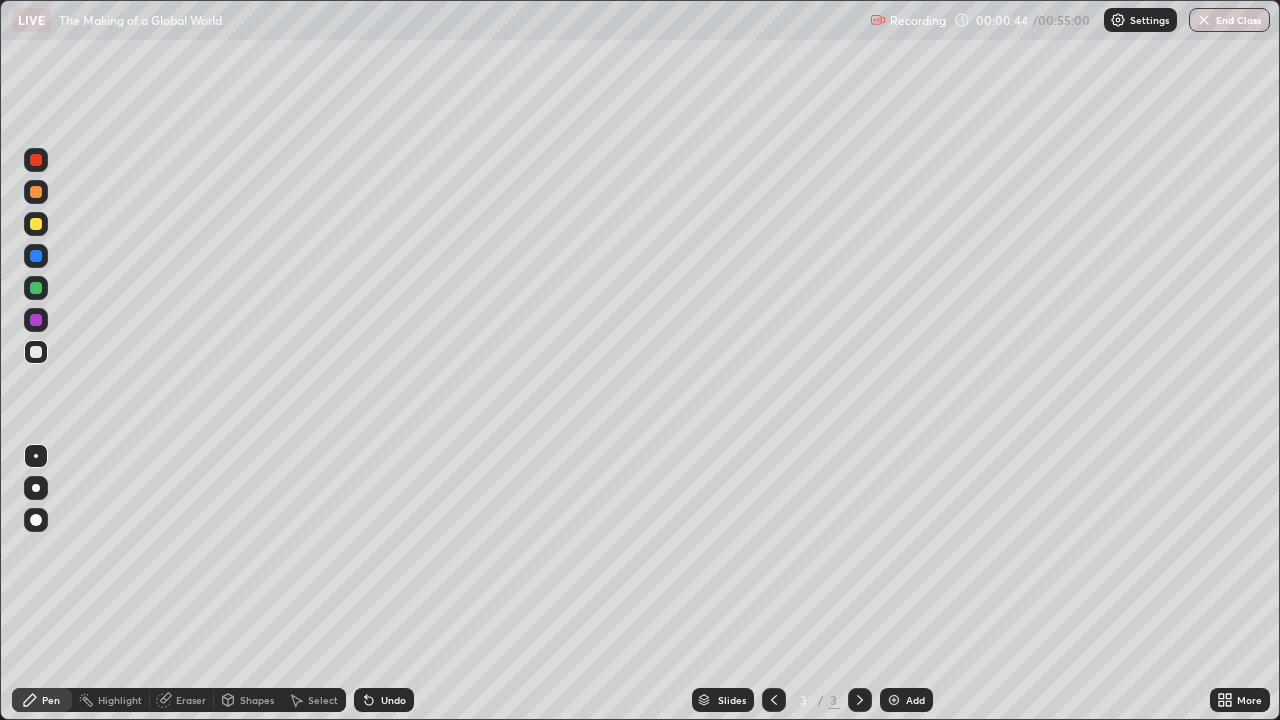 click at bounding box center (36, 224) 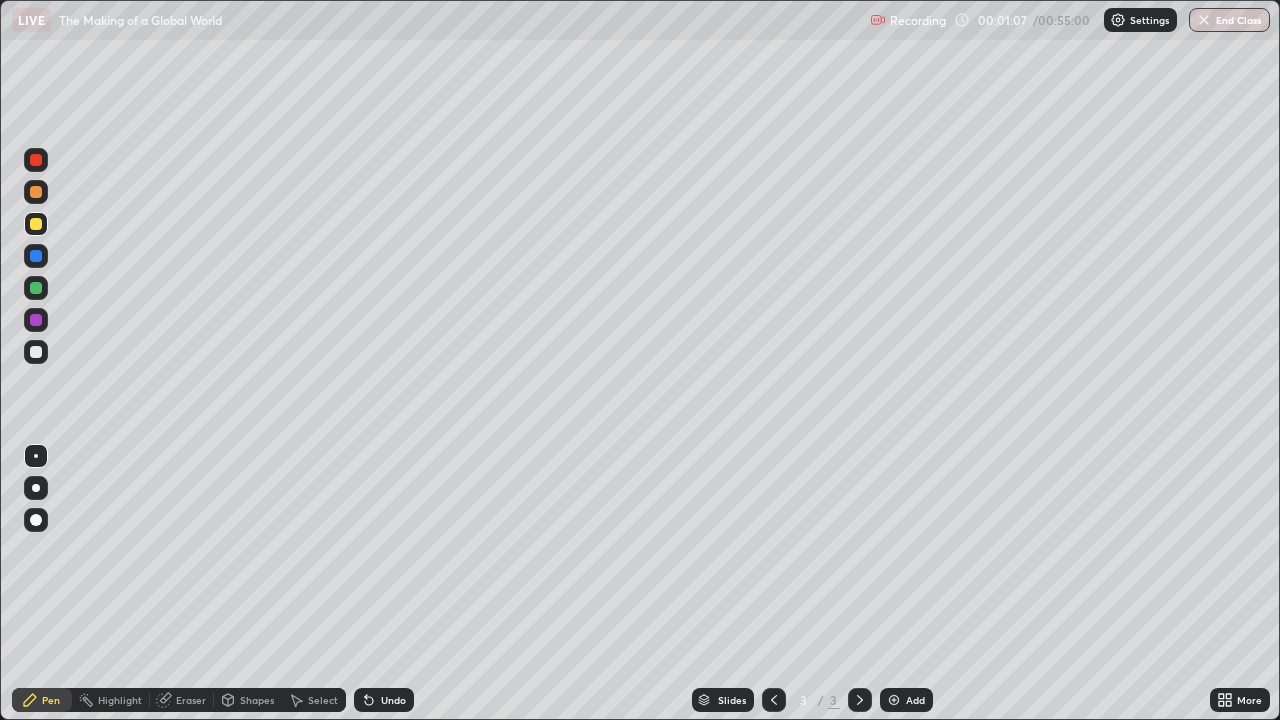click at bounding box center (36, 192) 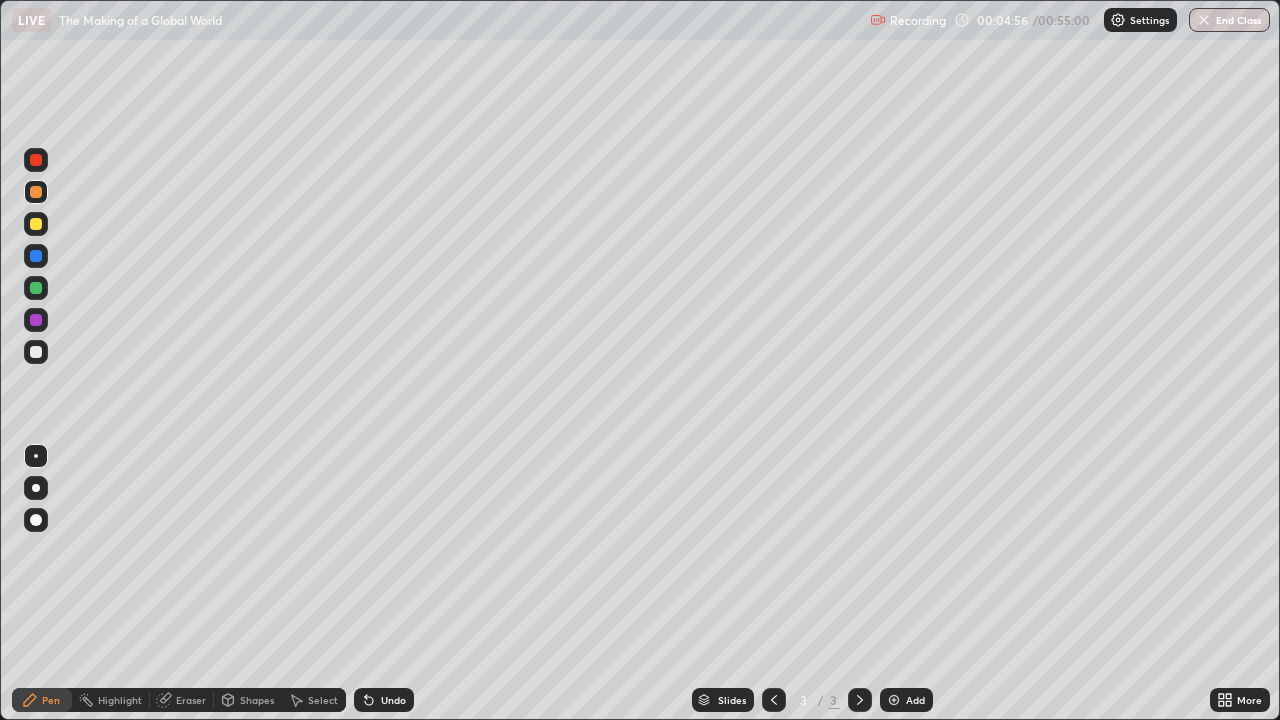 click at bounding box center (36, 288) 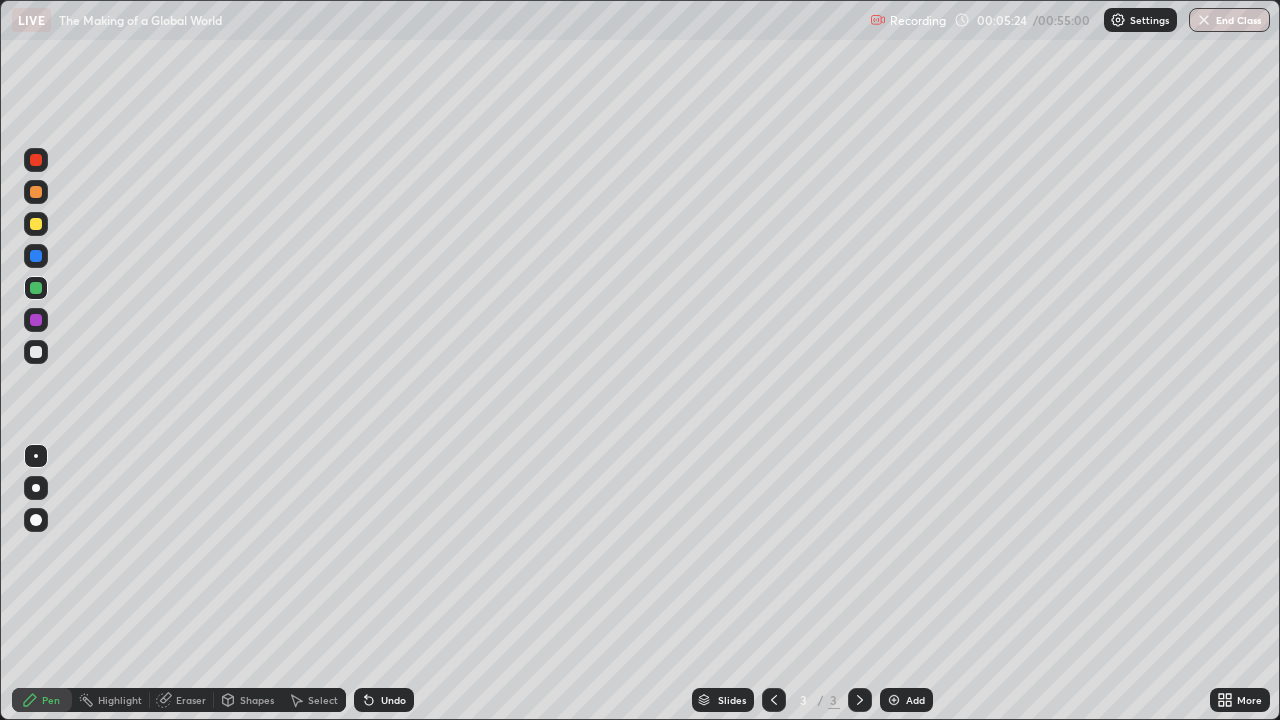 click on "Undo" at bounding box center [384, 700] 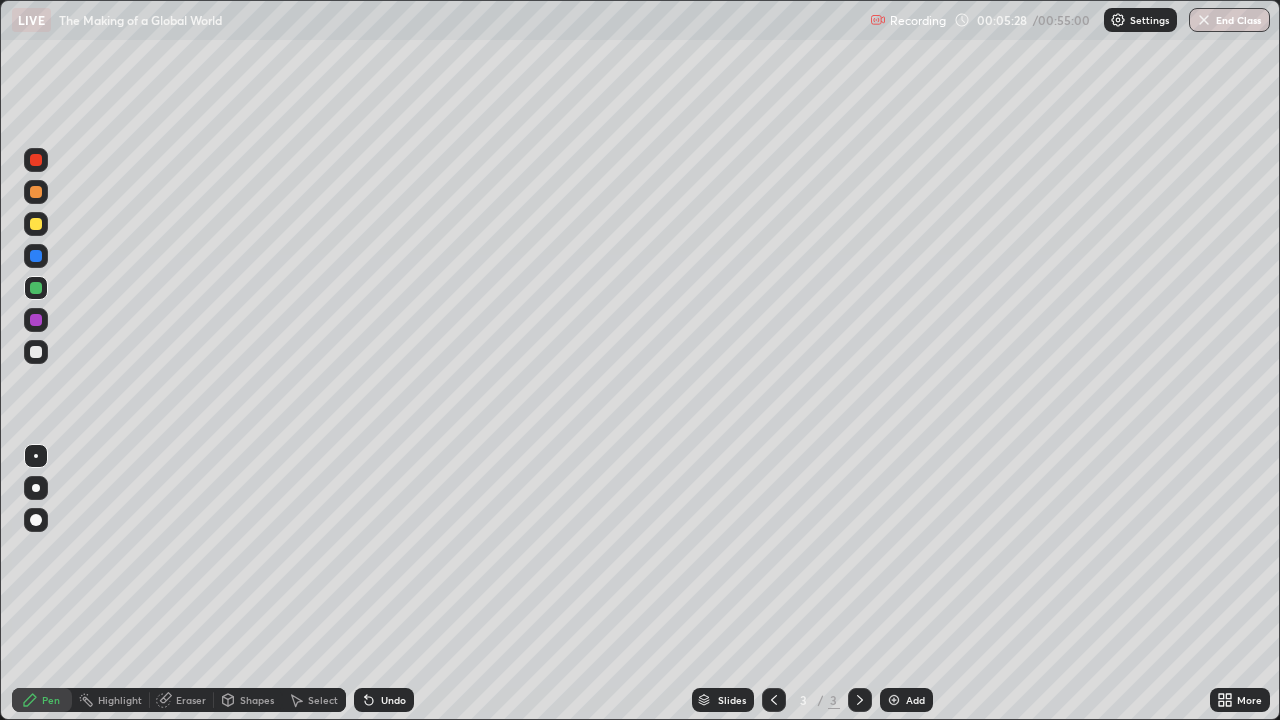 click on "Eraser" at bounding box center (191, 700) 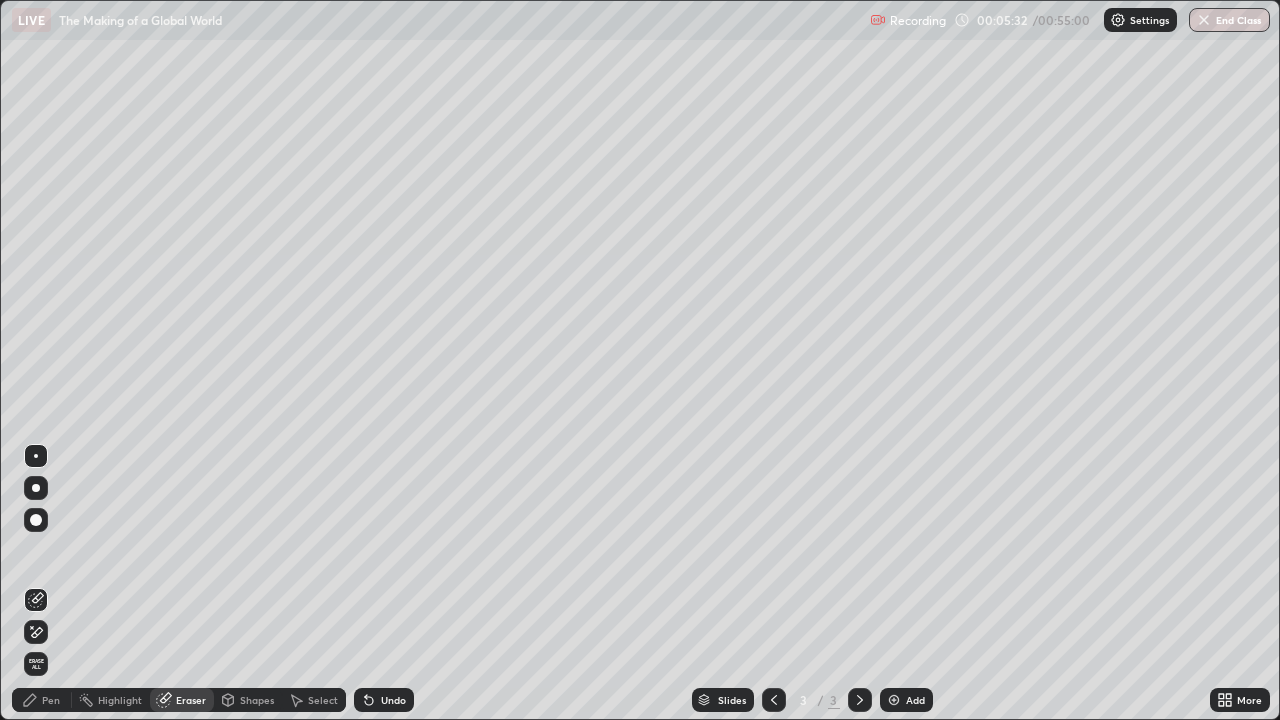 click on "Pen" at bounding box center [42, 700] 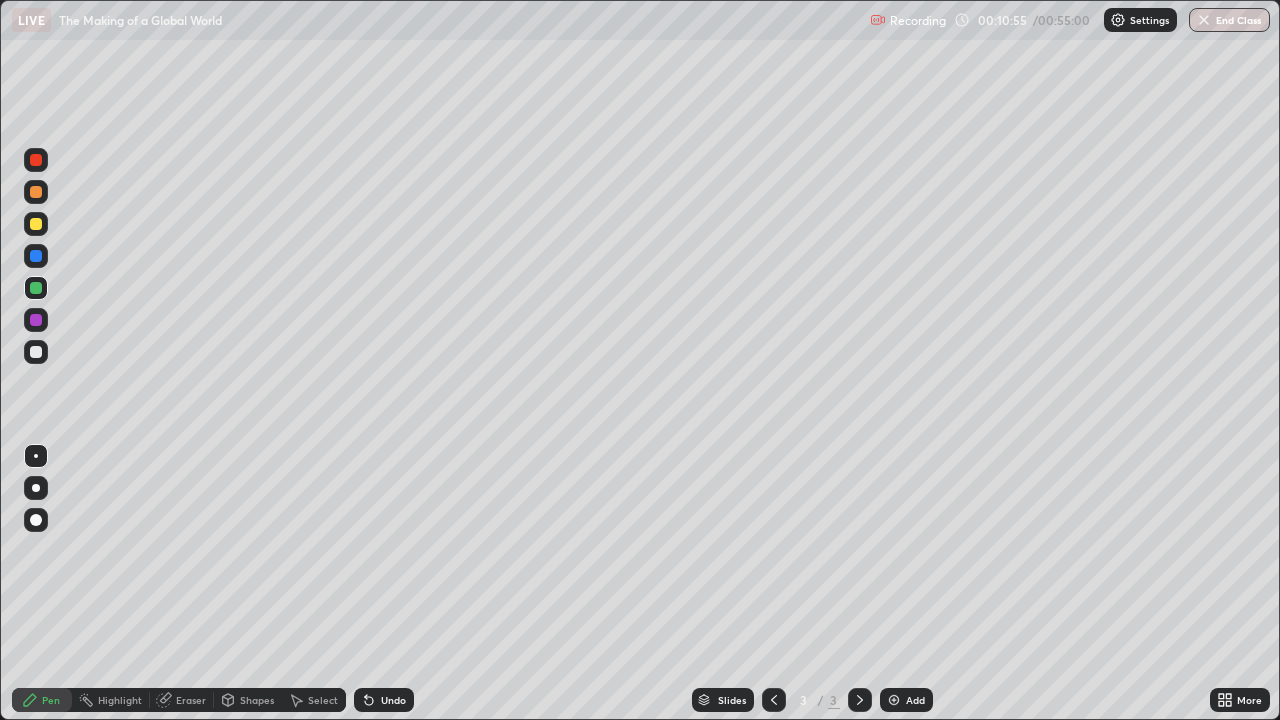 click at bounding box center [894, 700] 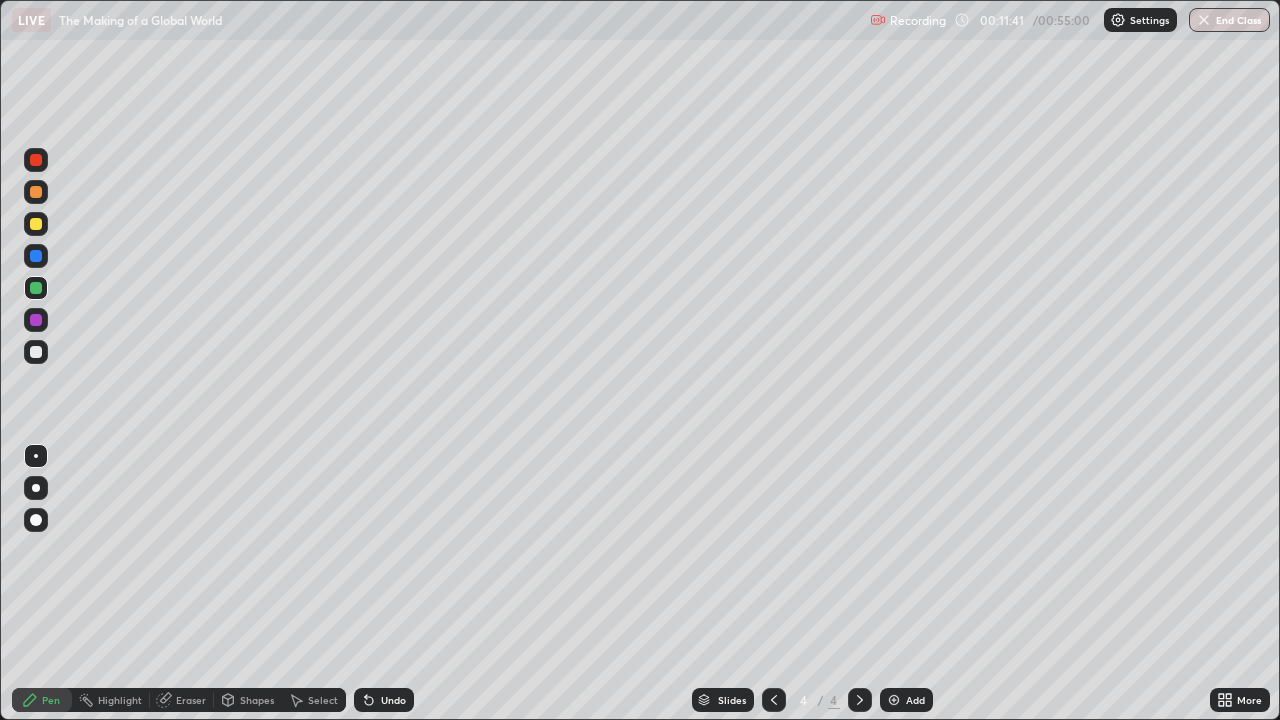 click at bounding box center [36, 224] 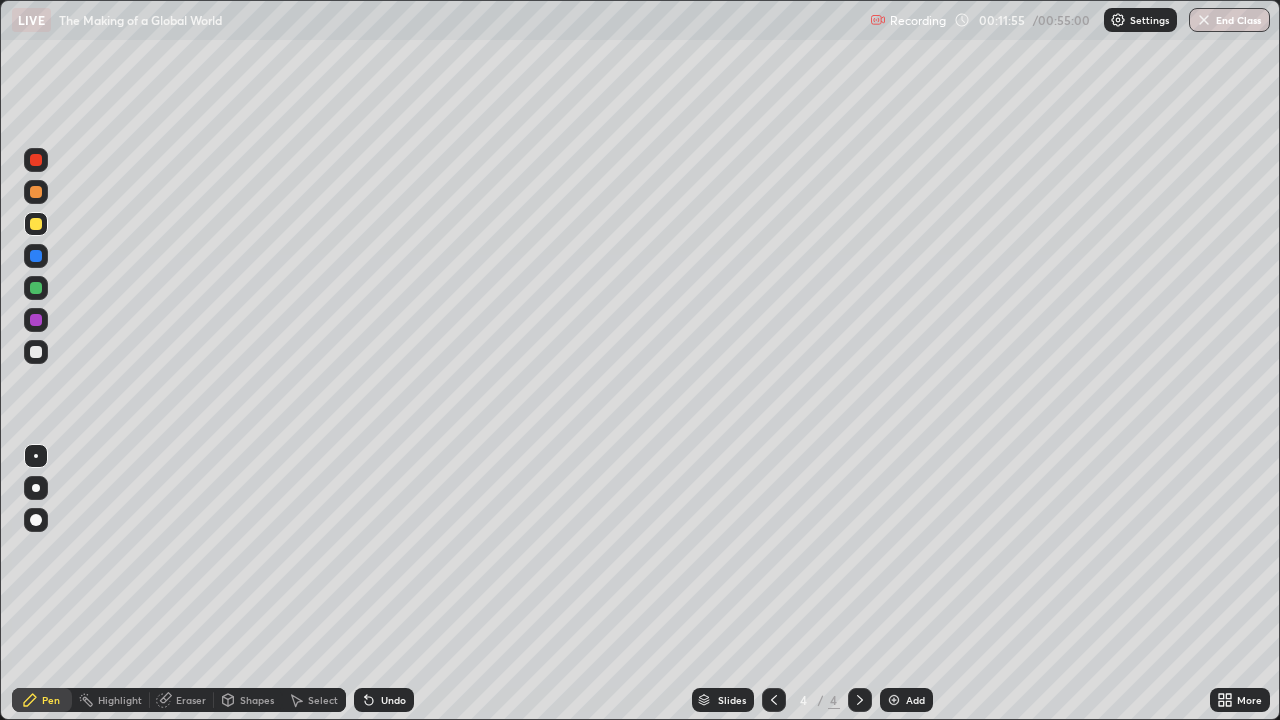 click at bounding box center [36, 256] 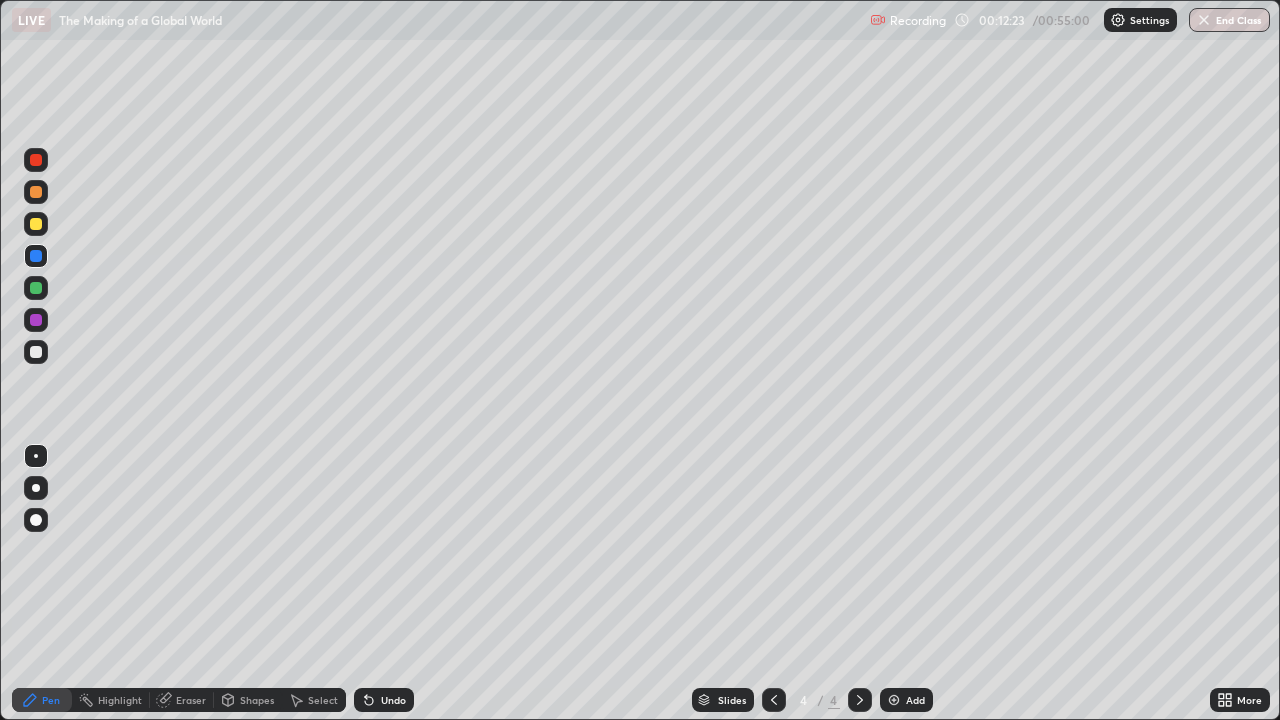 click at bounding box center (36, 224) 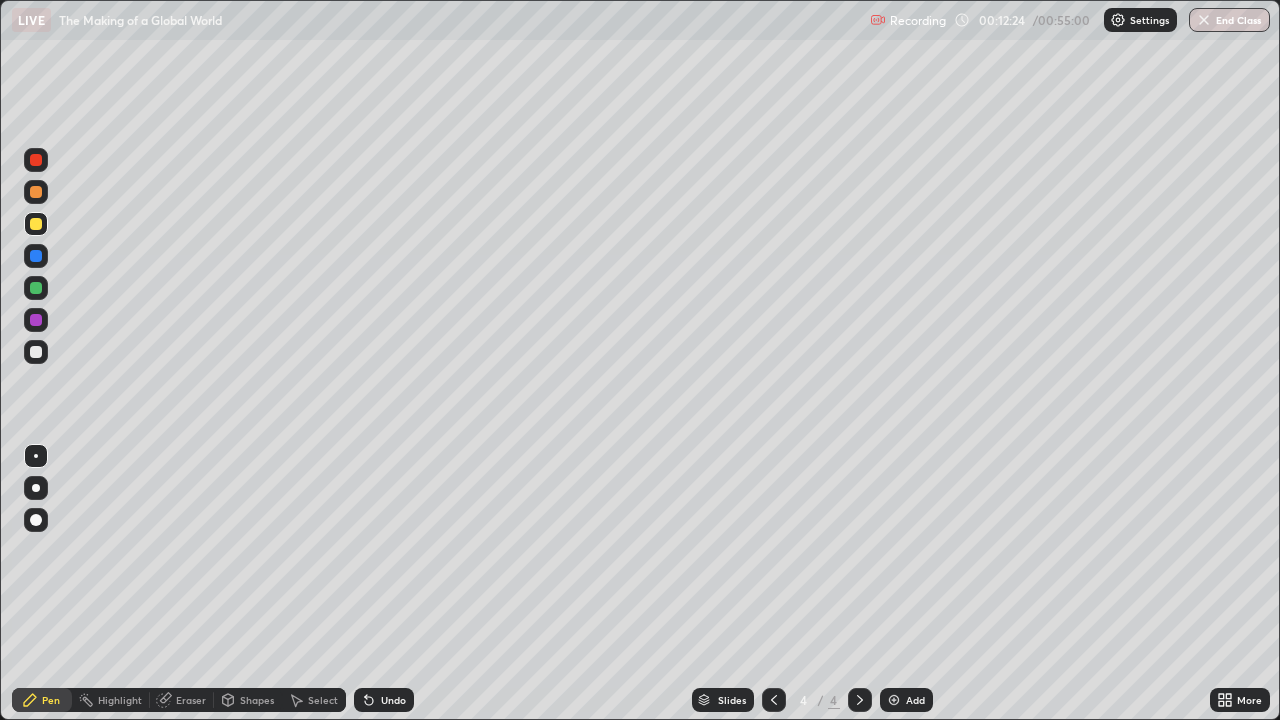 click at bounding box center (36, 352) 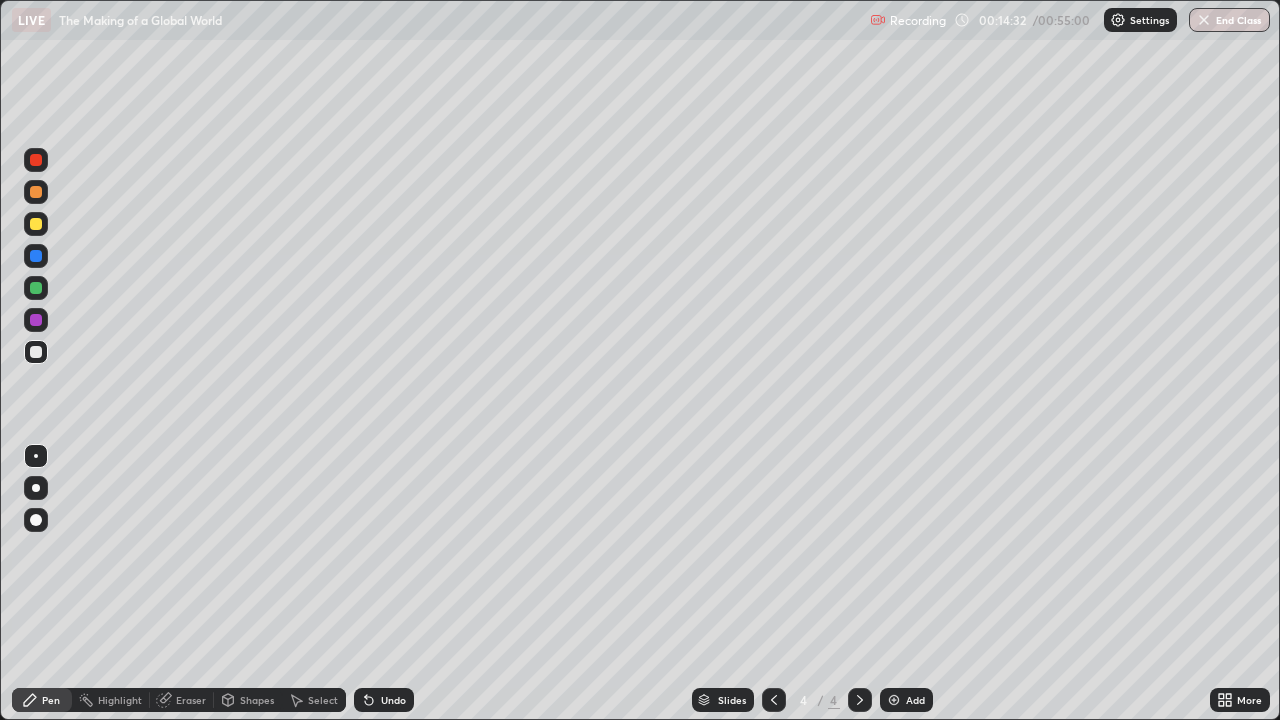 click at bounding box center [36, 224] 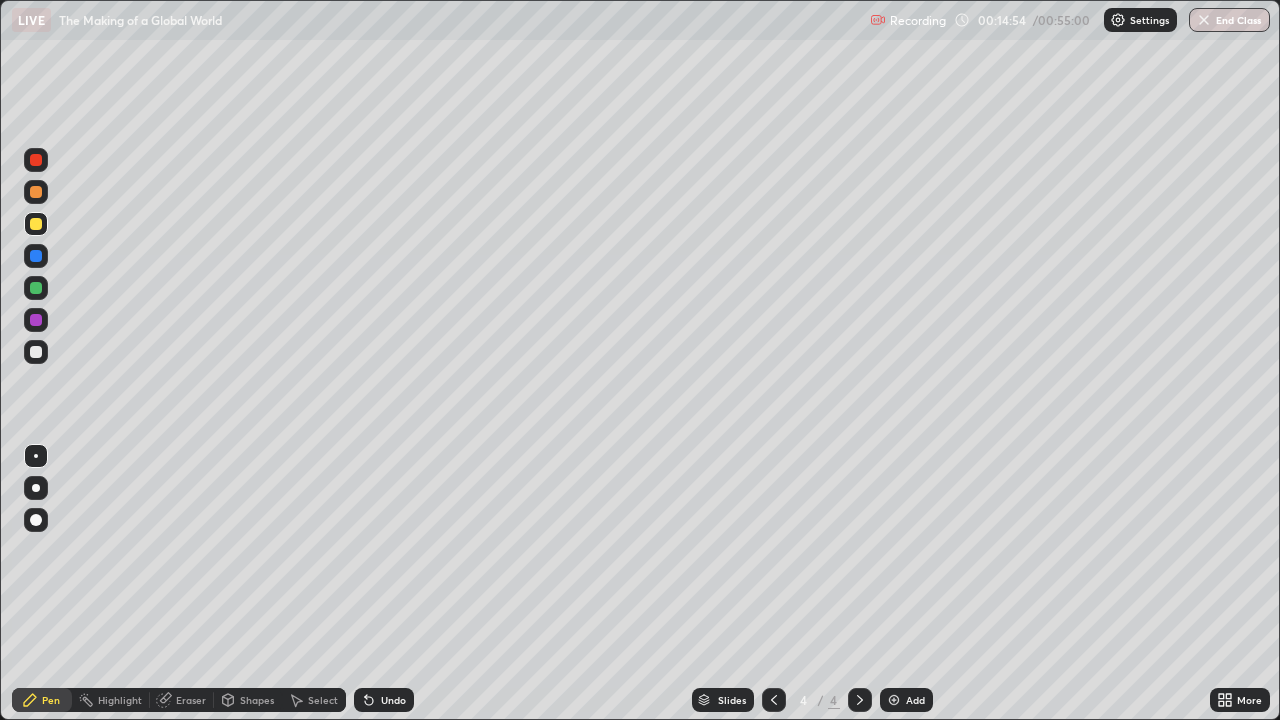 click at bounding box center [36, 288] 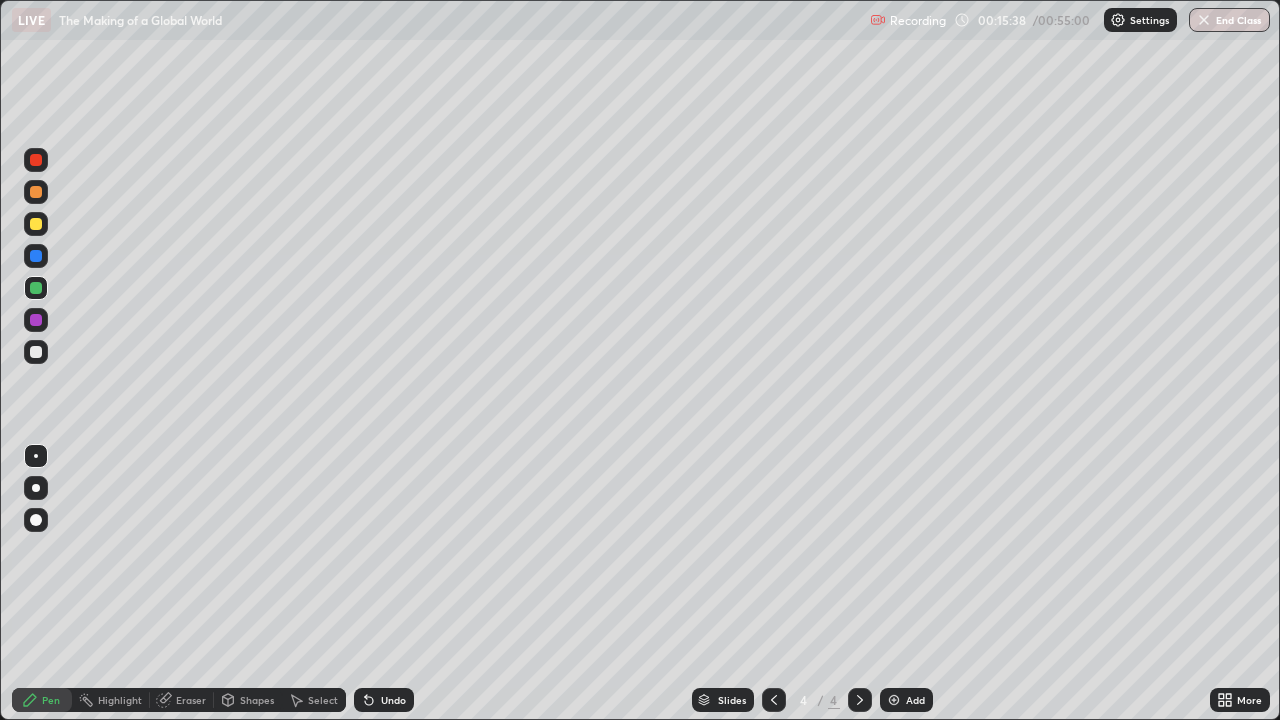 click on "Undo" at bounding box center (384, 700) 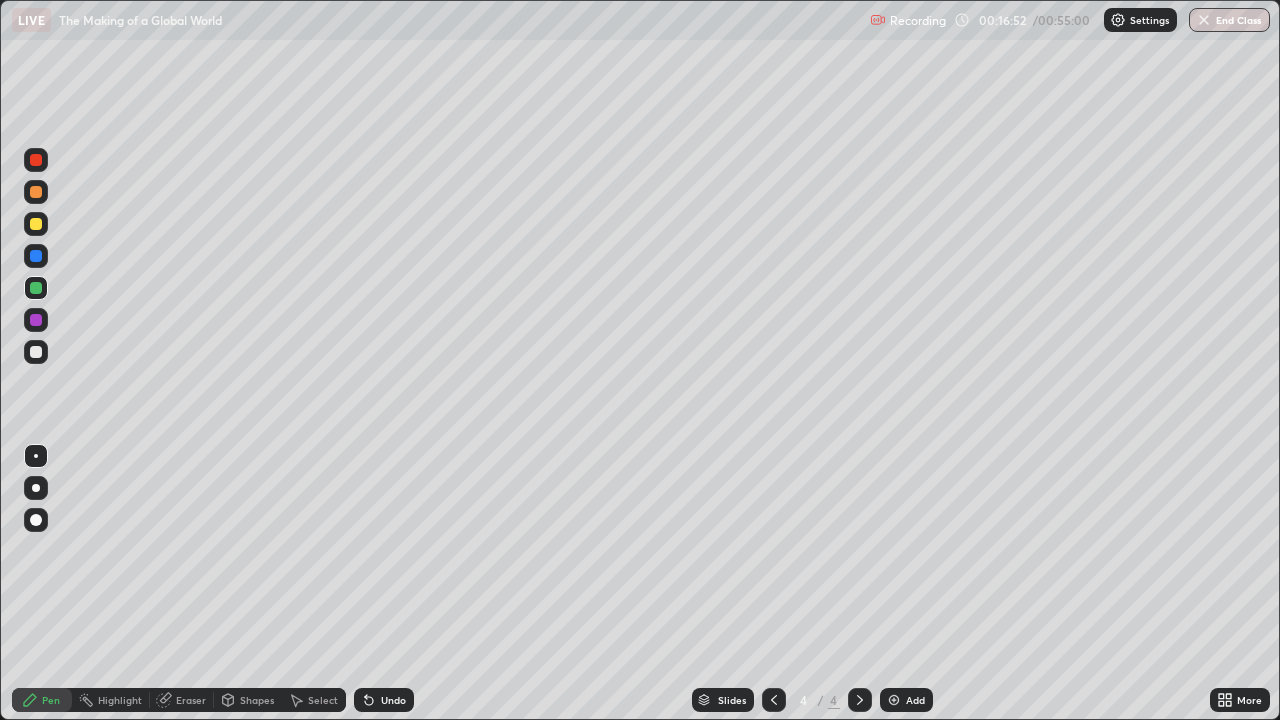 click on "Undo" at bounding box center (393, 700) 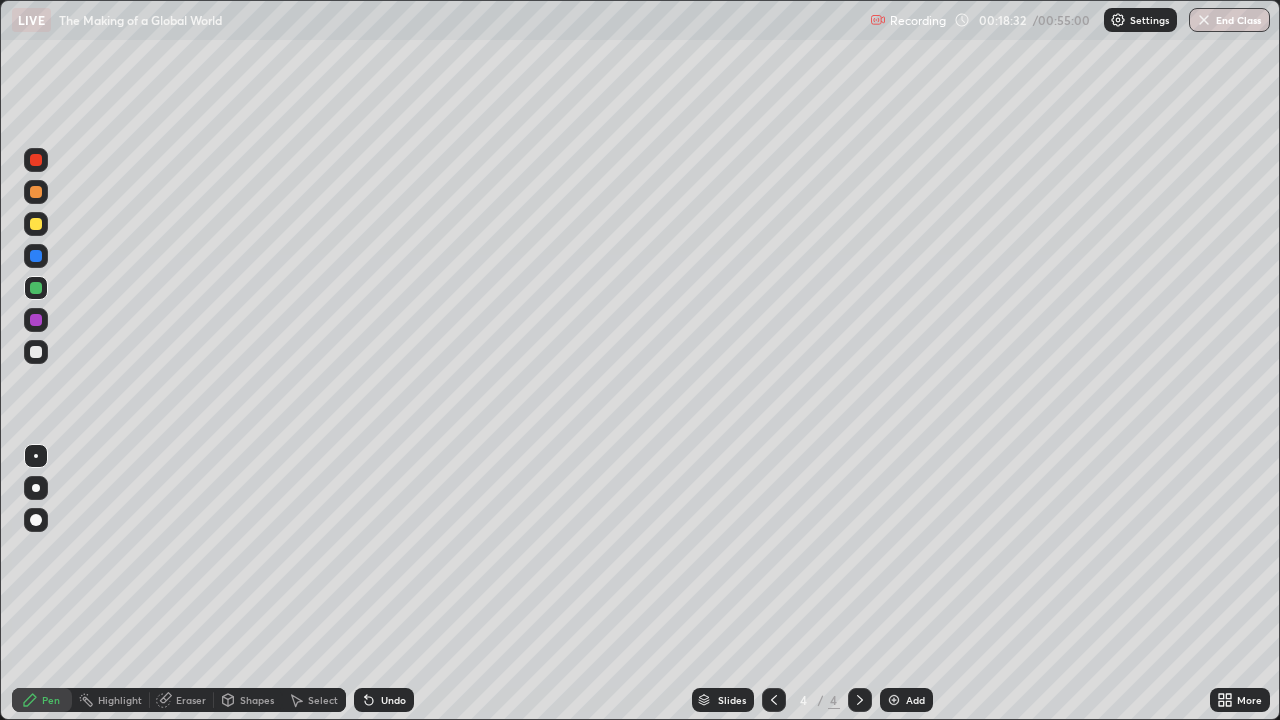 click at bounding box center (36, 224) 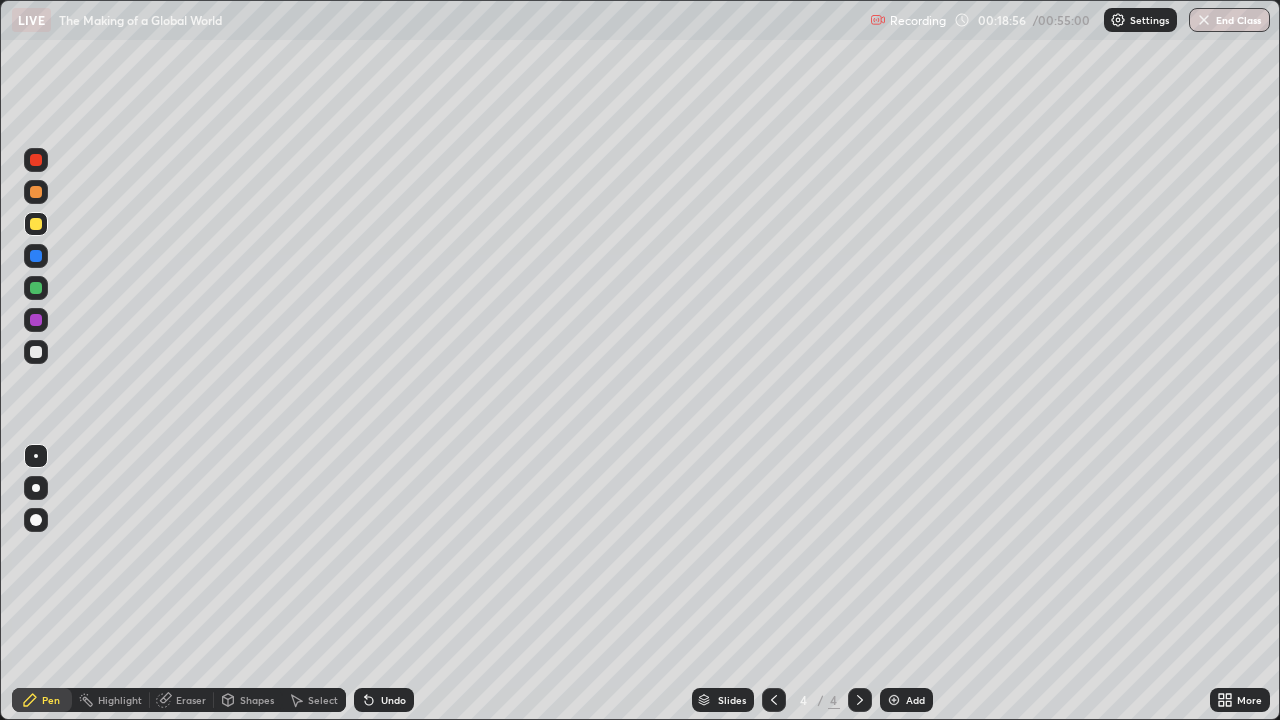 click at bounding box center (36, 288) 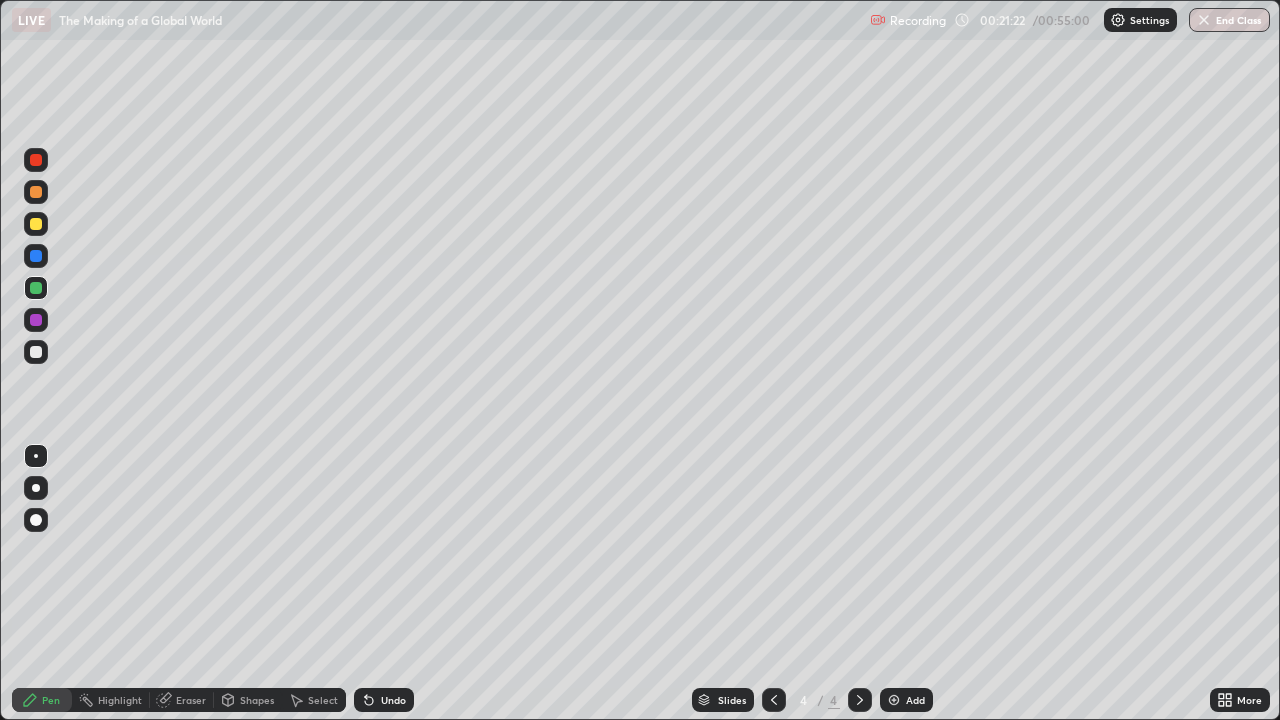 click at bounding box center (894, 700) 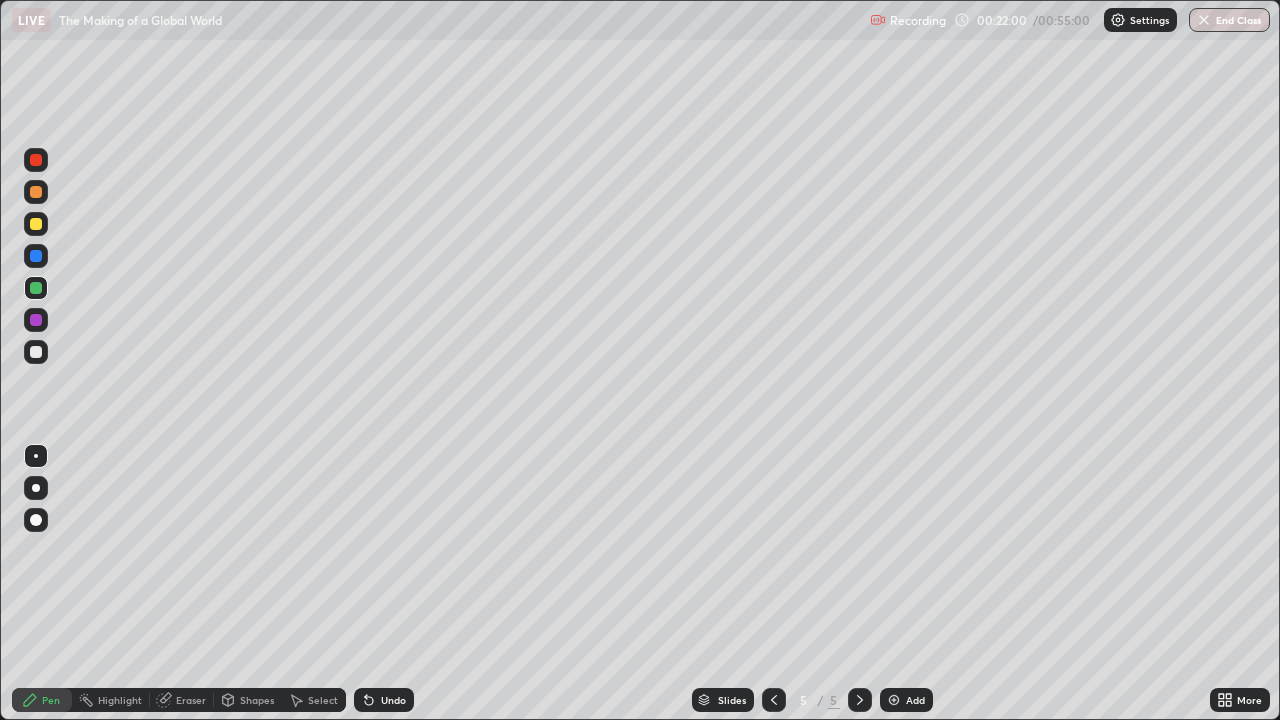 click 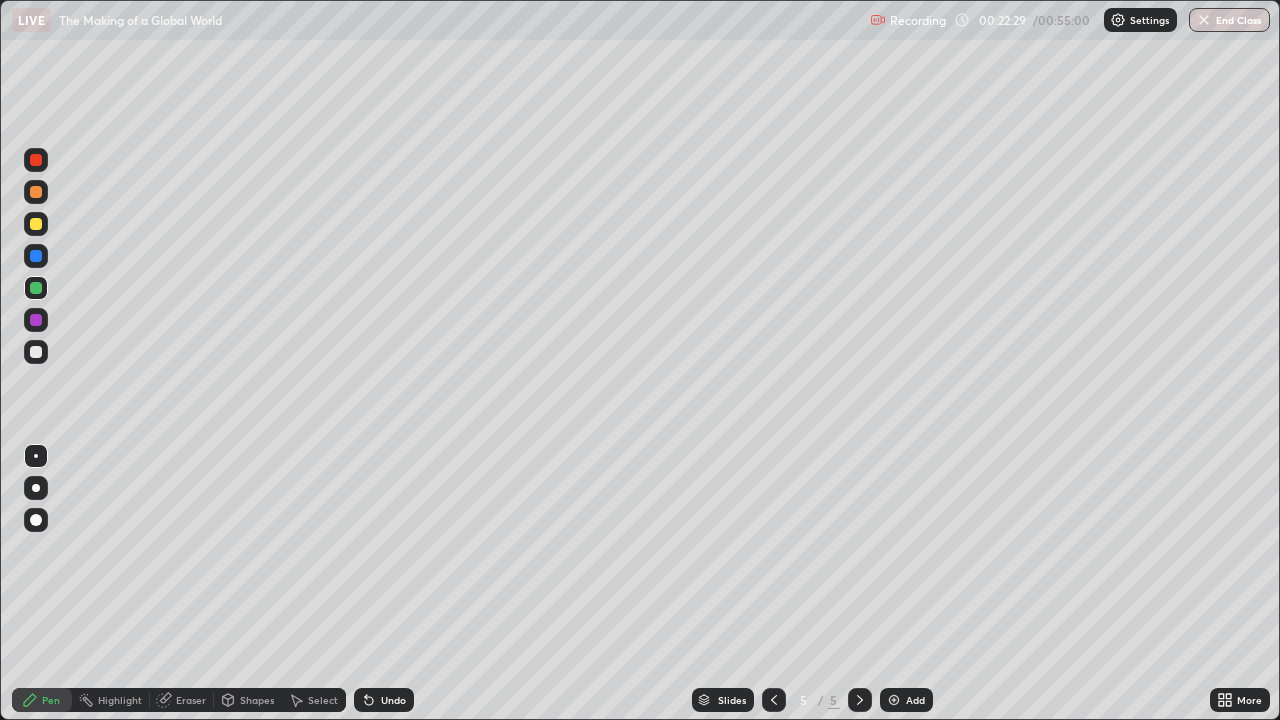 click at bounding box center (36, 224) 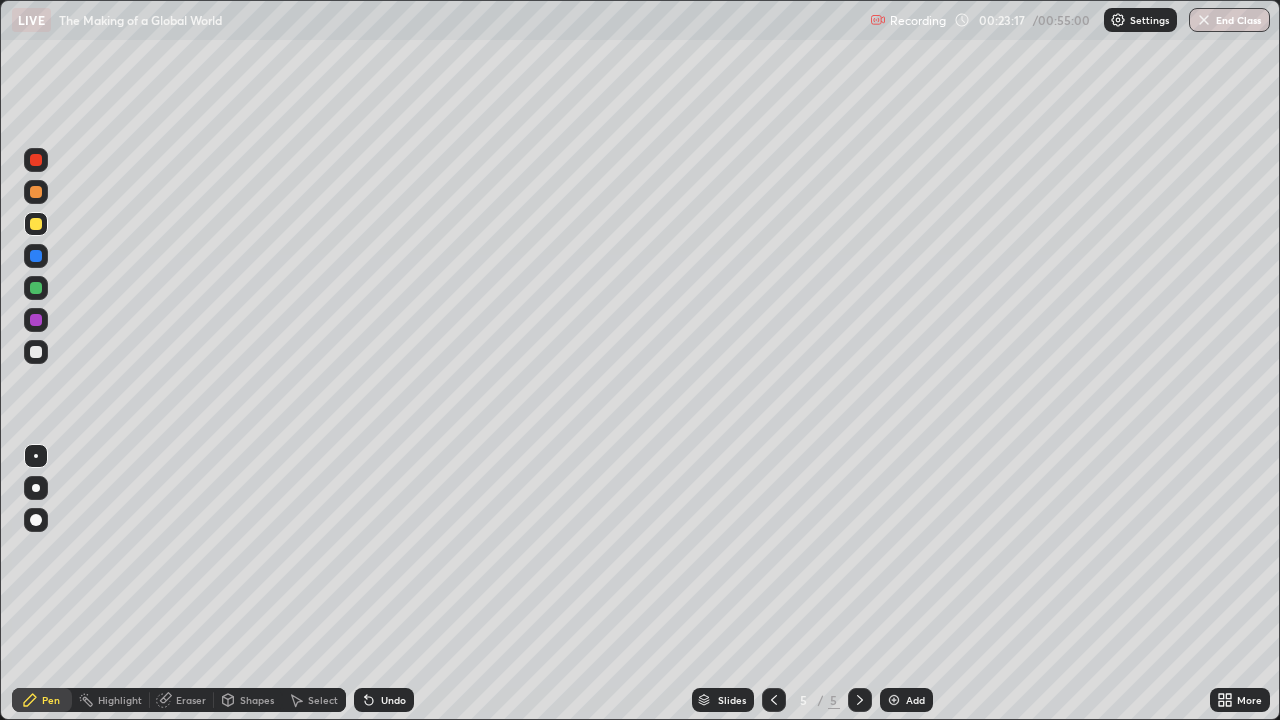 click at bounding box center [36, 288] 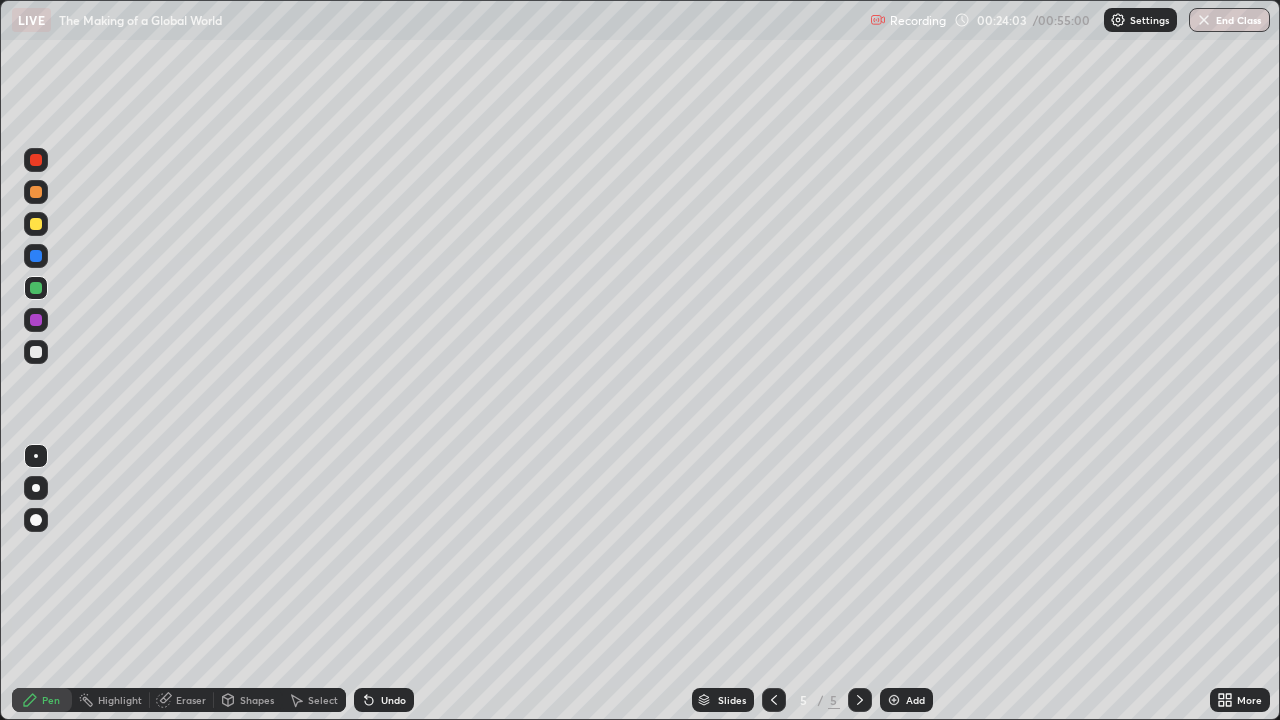 click at bounding box center [36, 224] 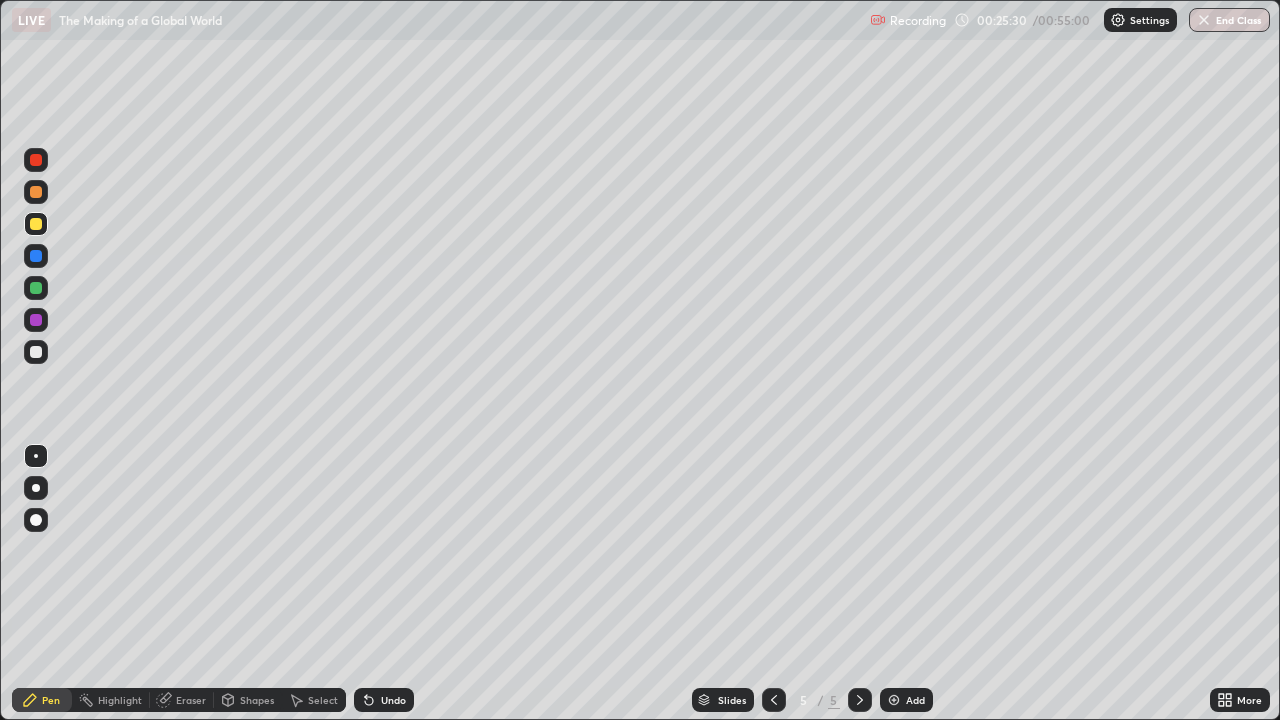click on "Add" at bounding box center (915, 700) 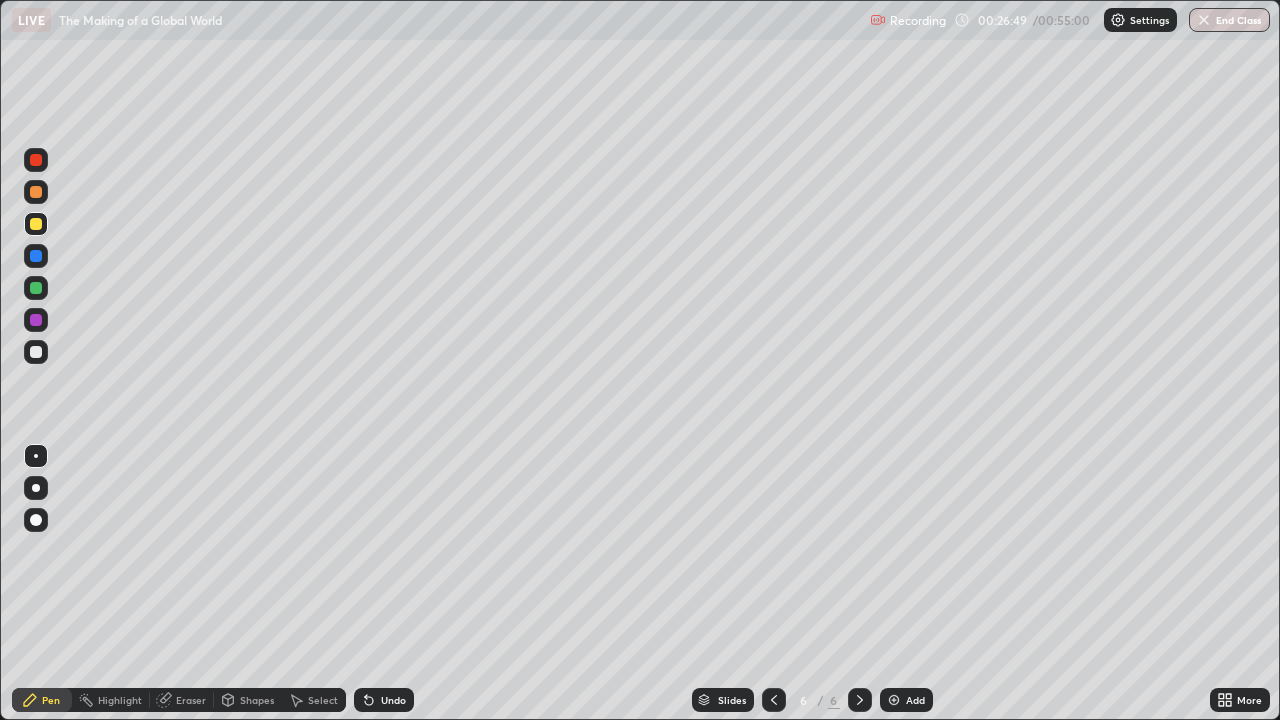click at bounding box center (36, 288) 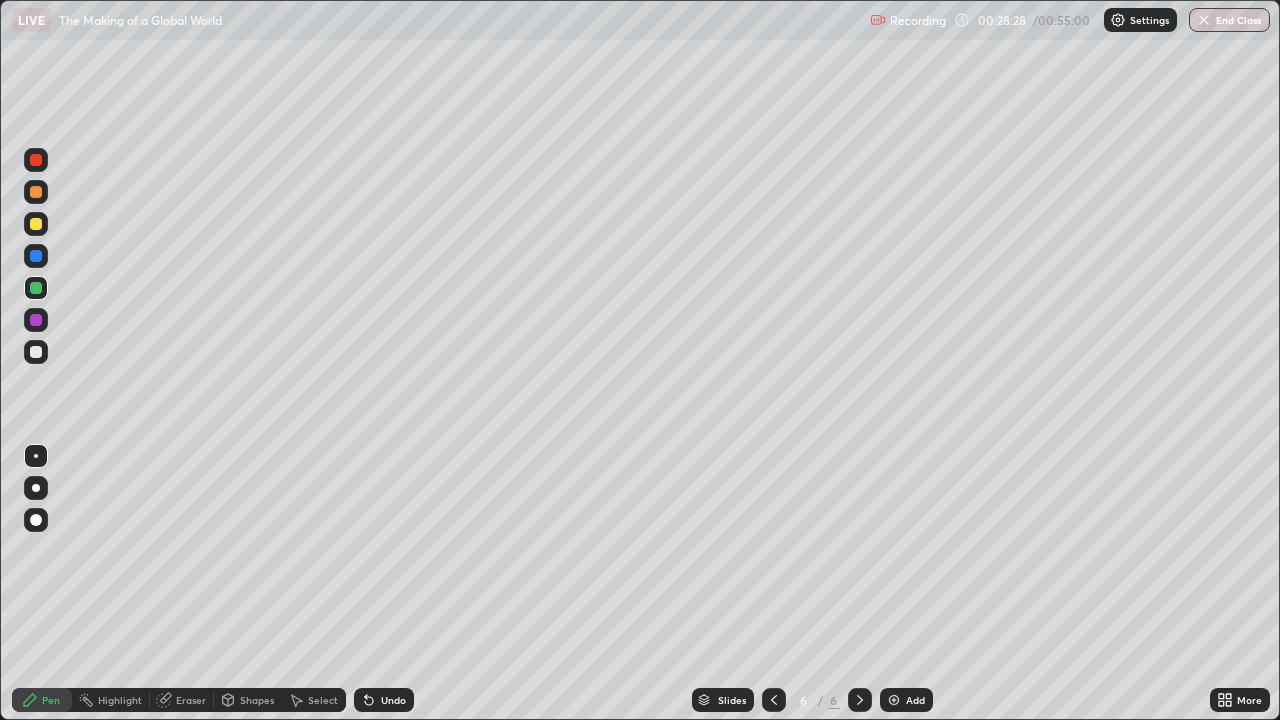 click at bounding box center [36, 224] 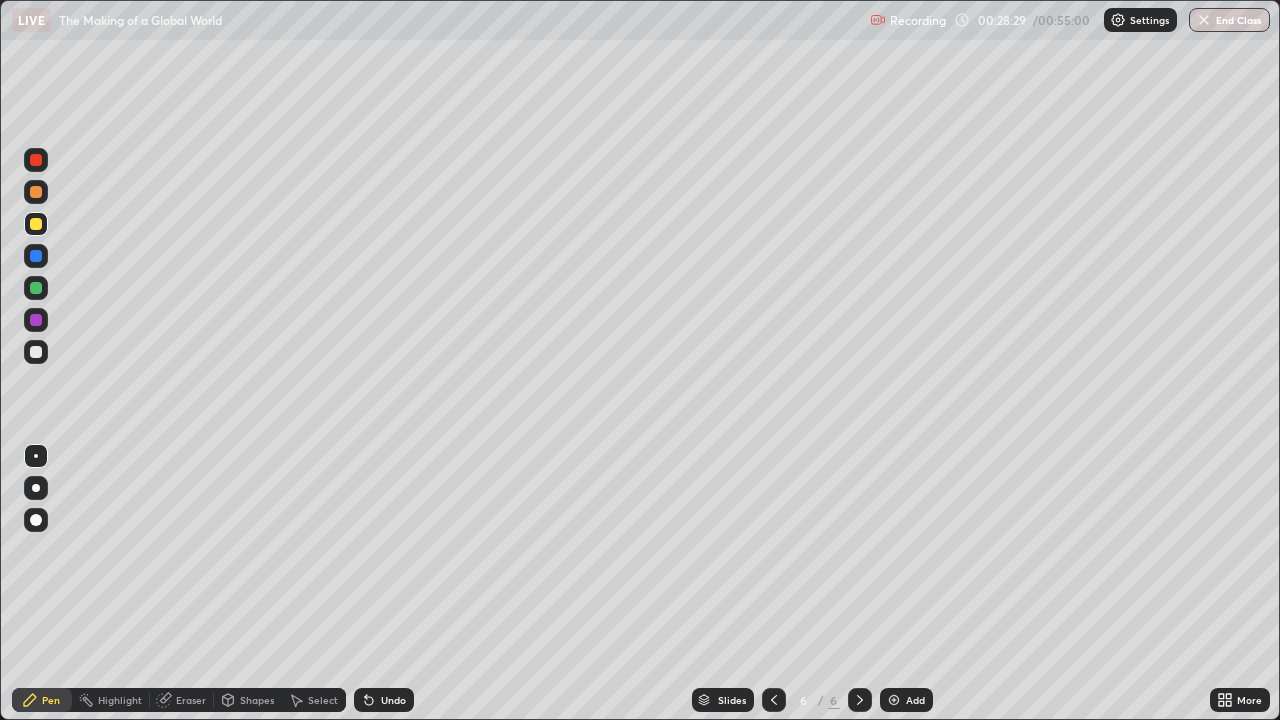 click at bounding box center (36, 192) 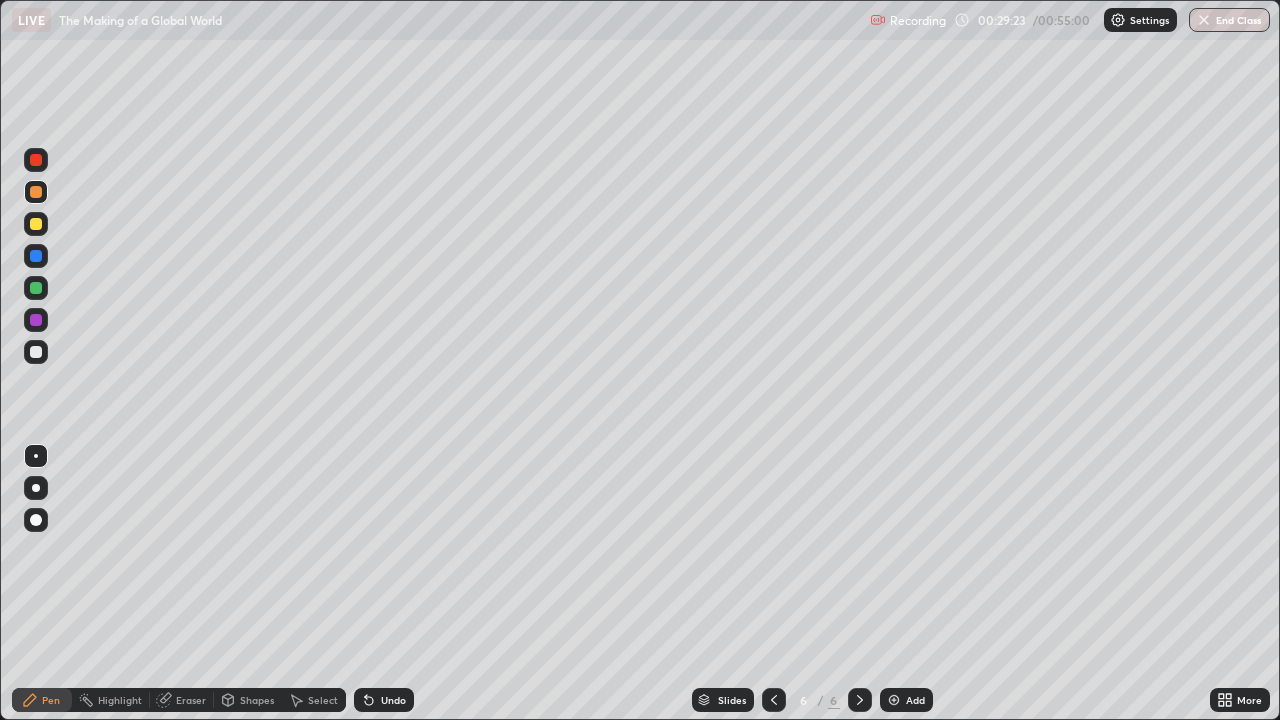 click at bounding box center (36, 320) 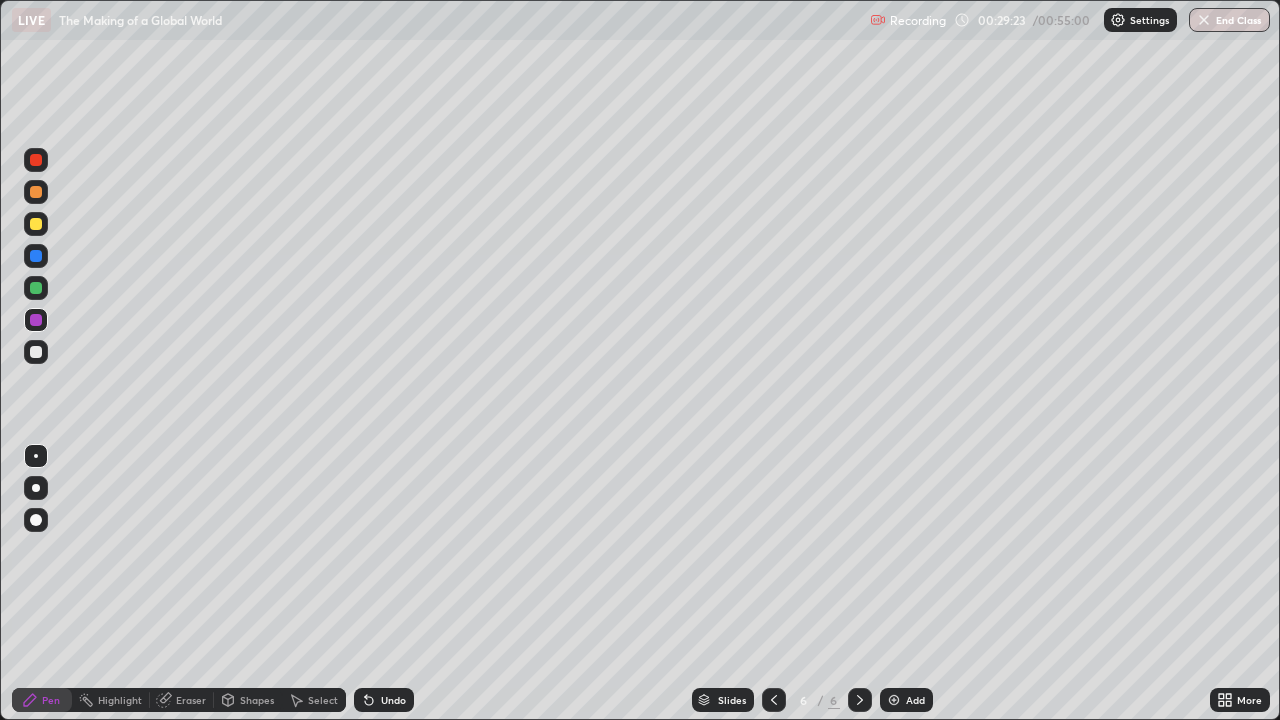 click at bounding box center [36, 352] 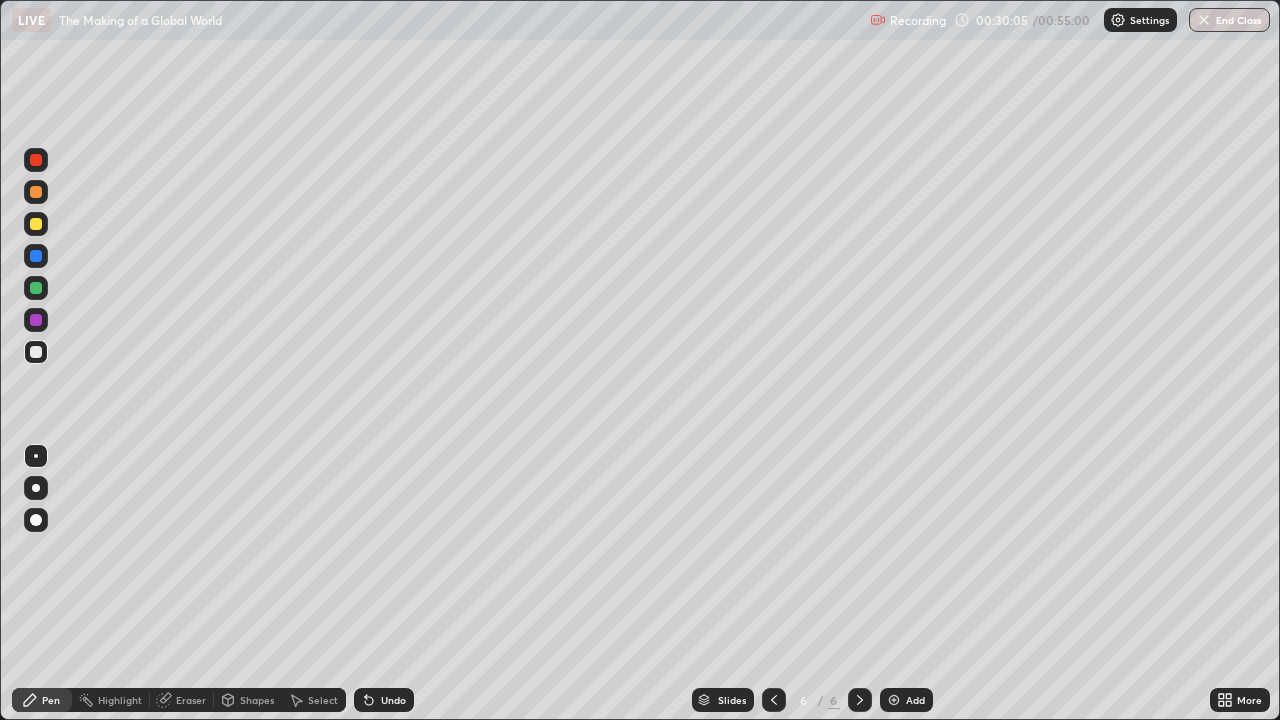 click at bounding box center (36, 288) 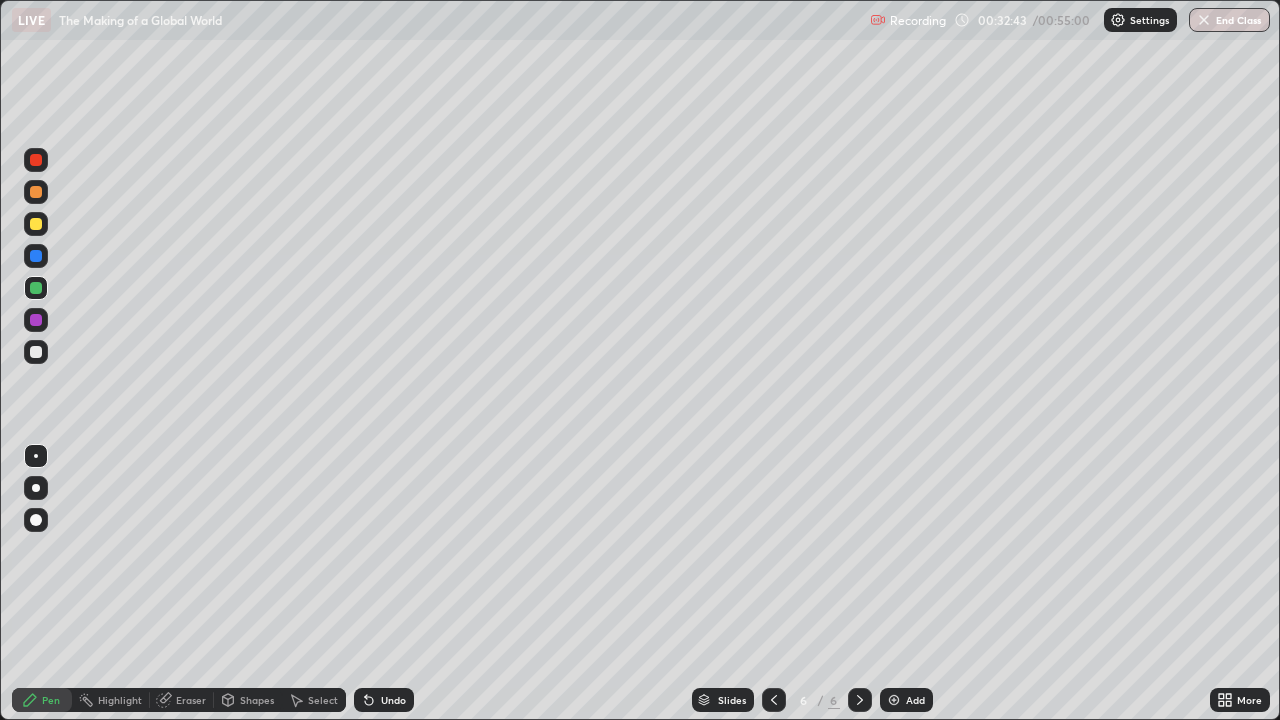 click at bounding box center [36, 224] 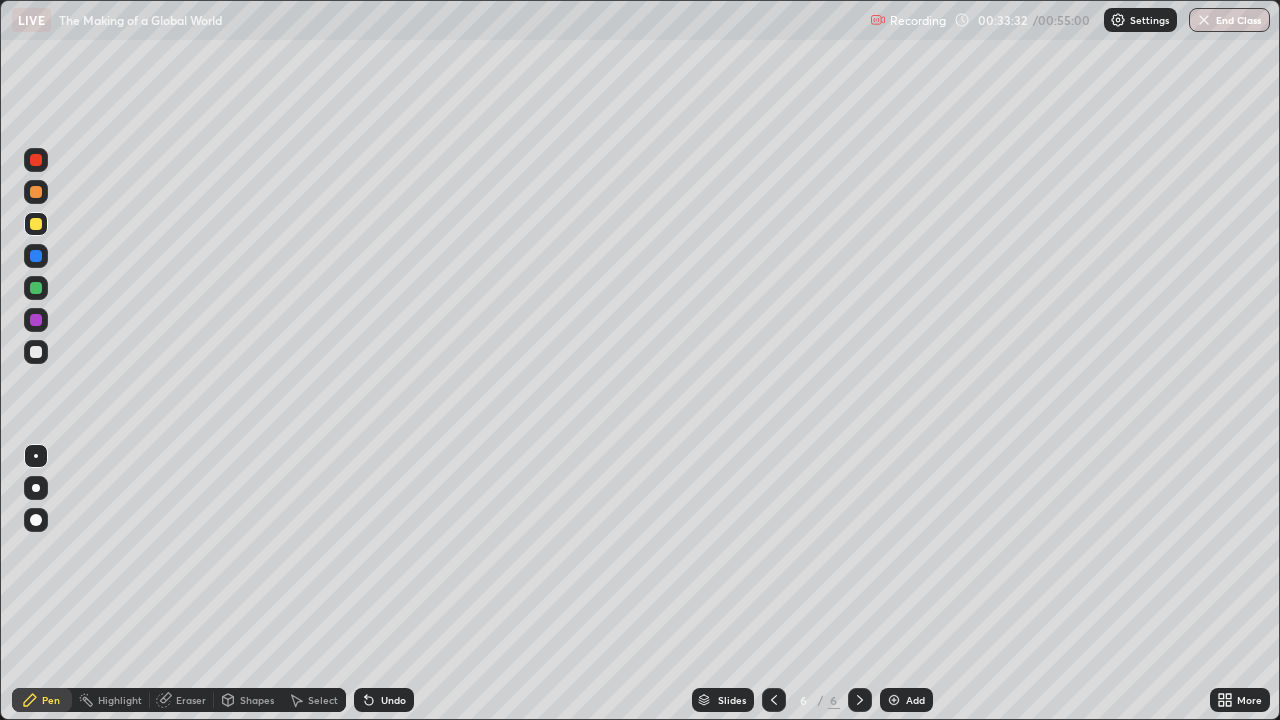 click at bounding box center [894, 700] 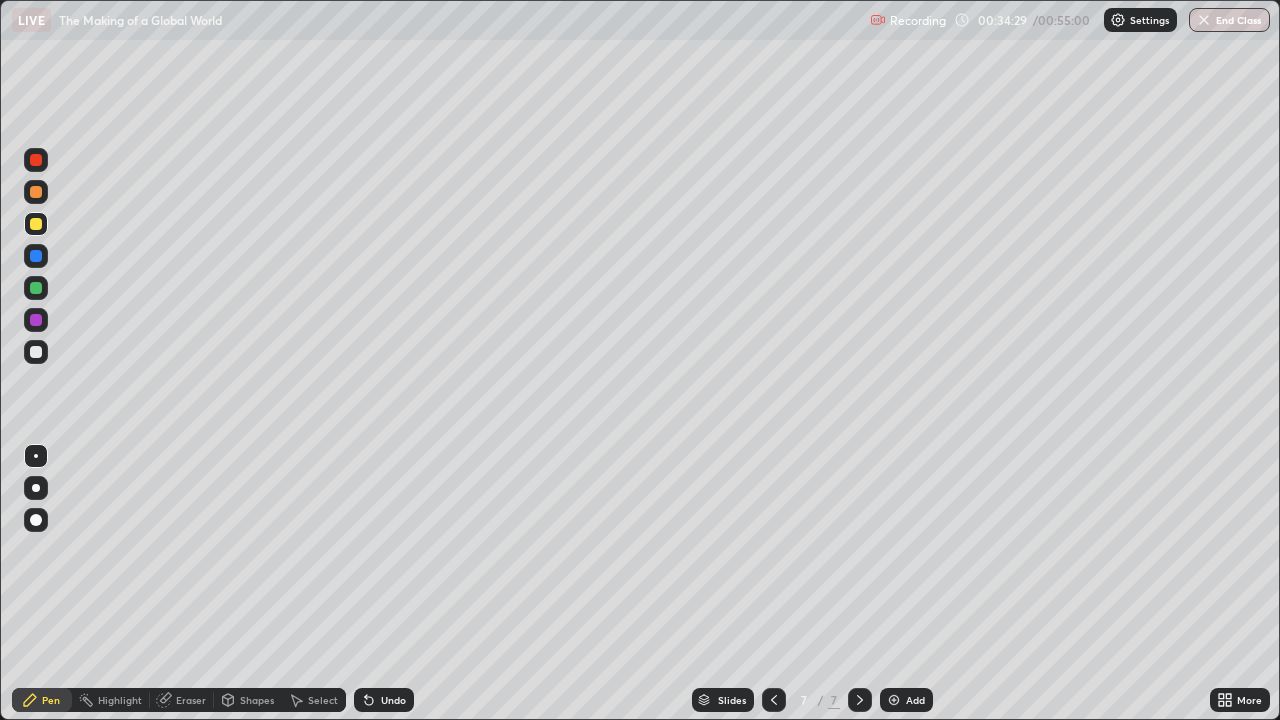 click at bounding box center [36, 288] 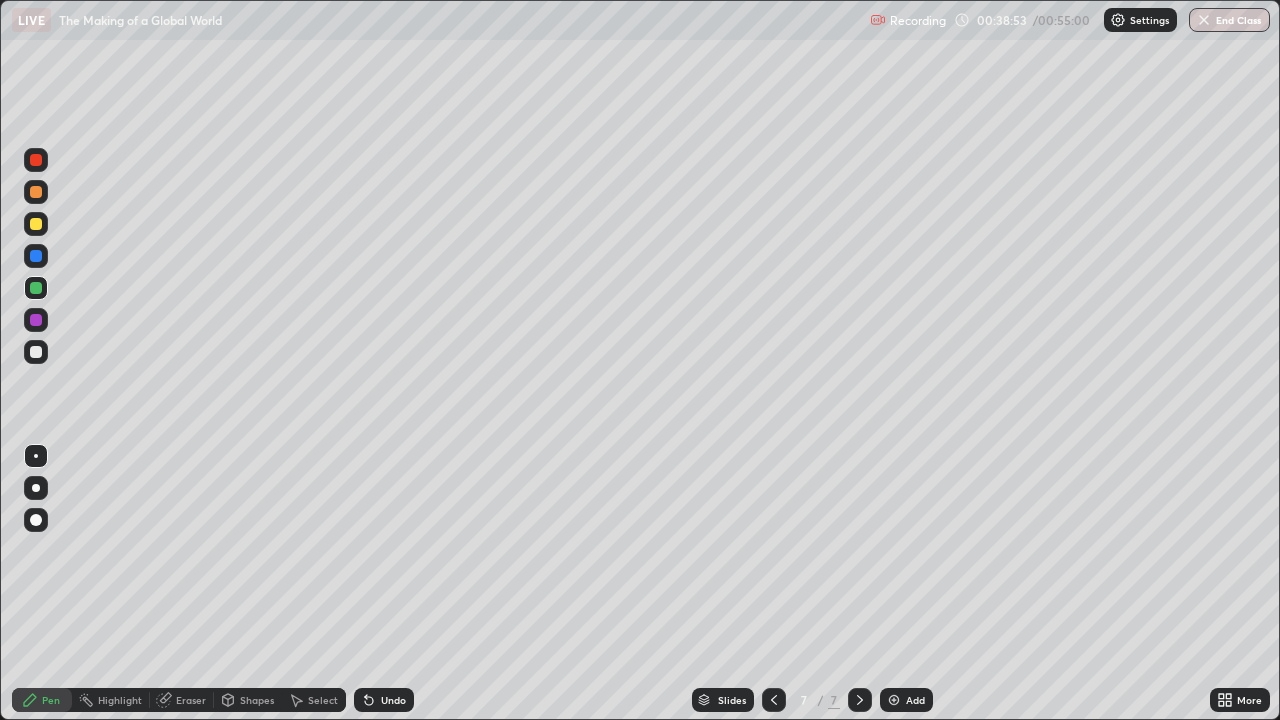 click on "Add" at bounding box center (906, 700) 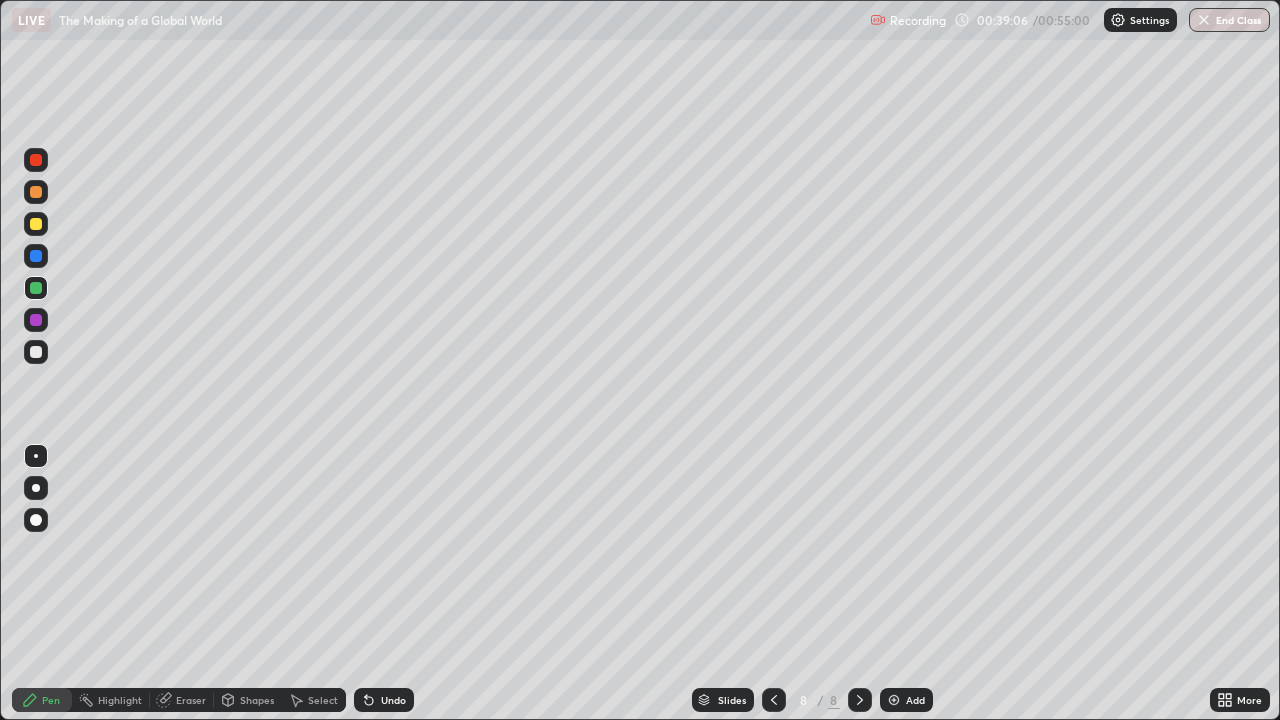 click at bounding box center (36, 224) 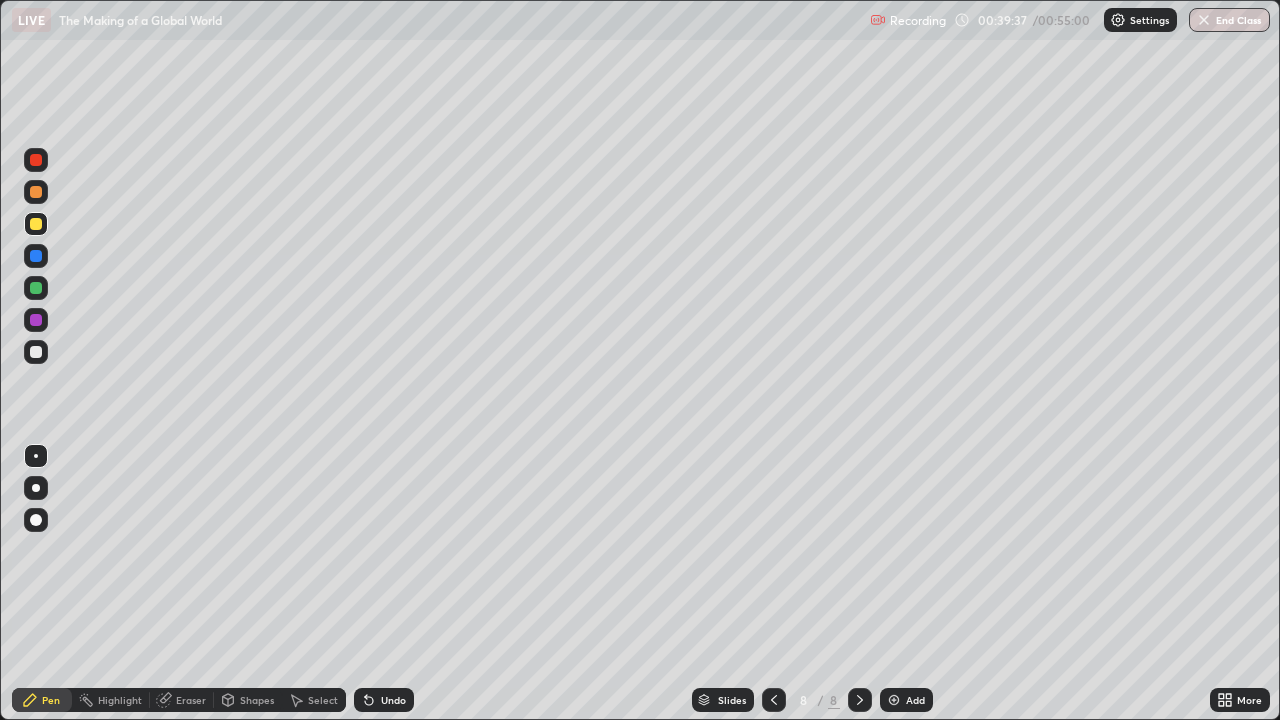 click at bounding box center (36, 288) 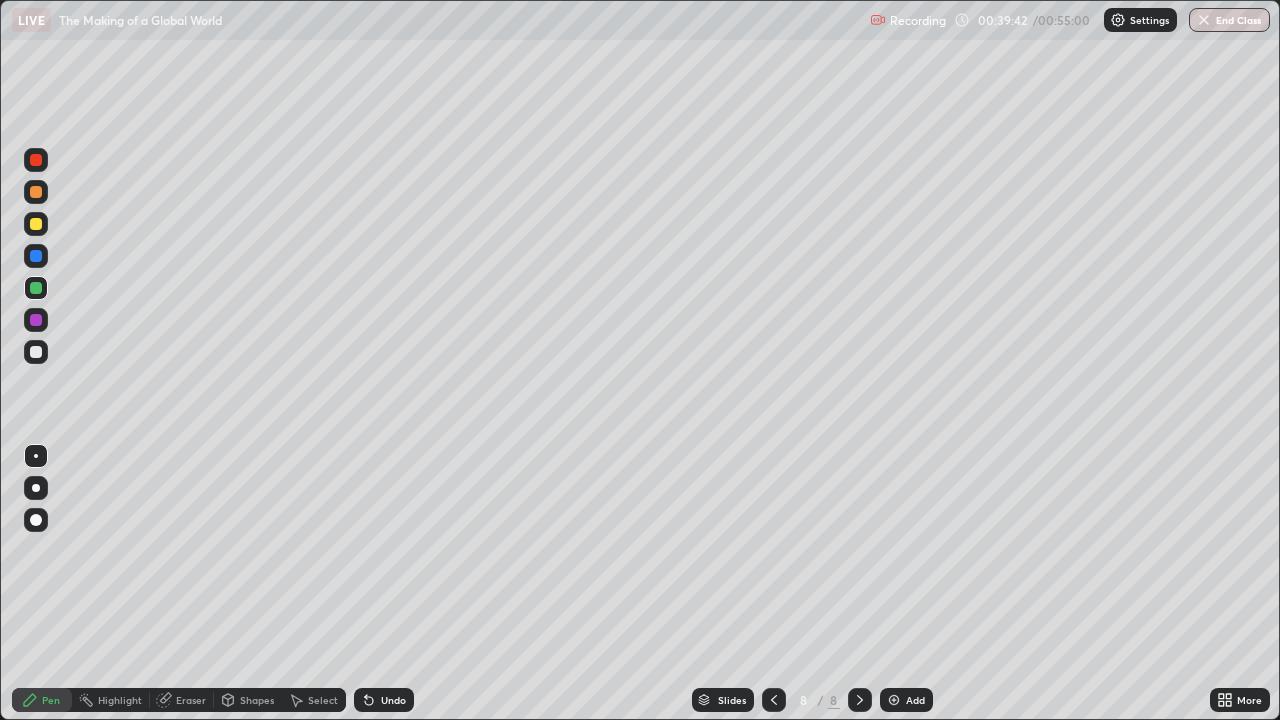 click at bounding box center (36, 352) 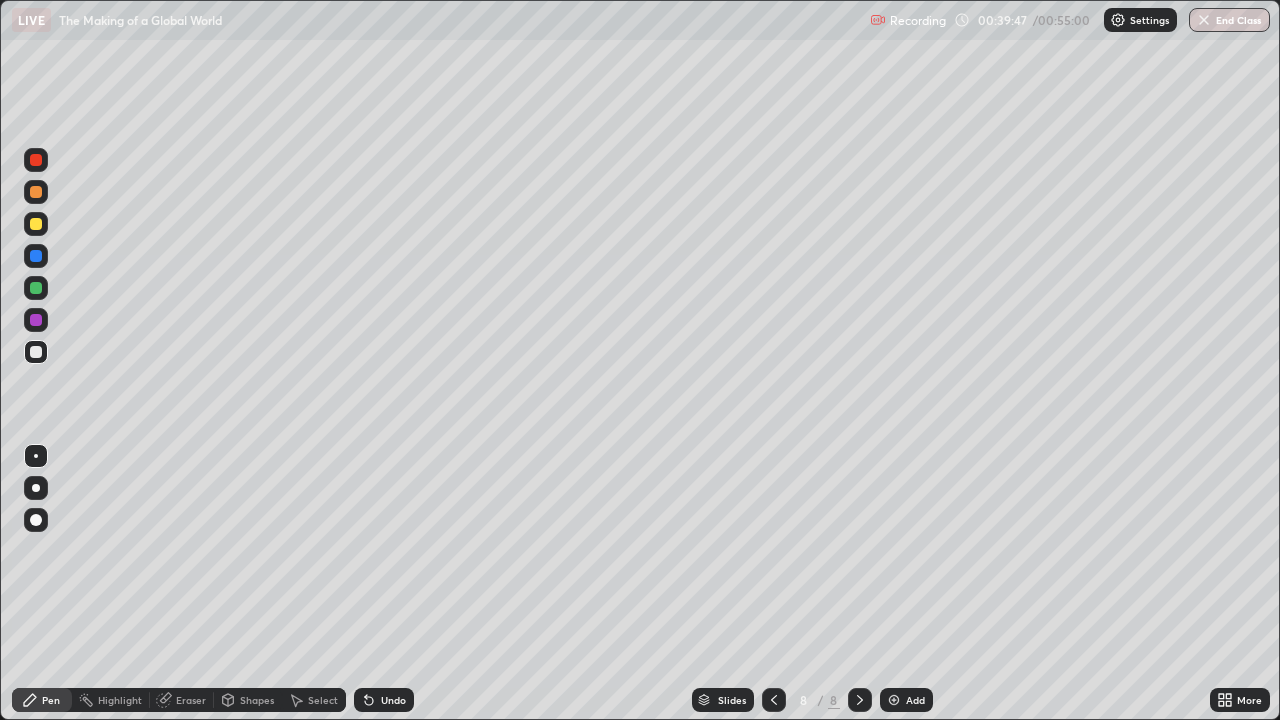 click at bounding box center (36, 192) 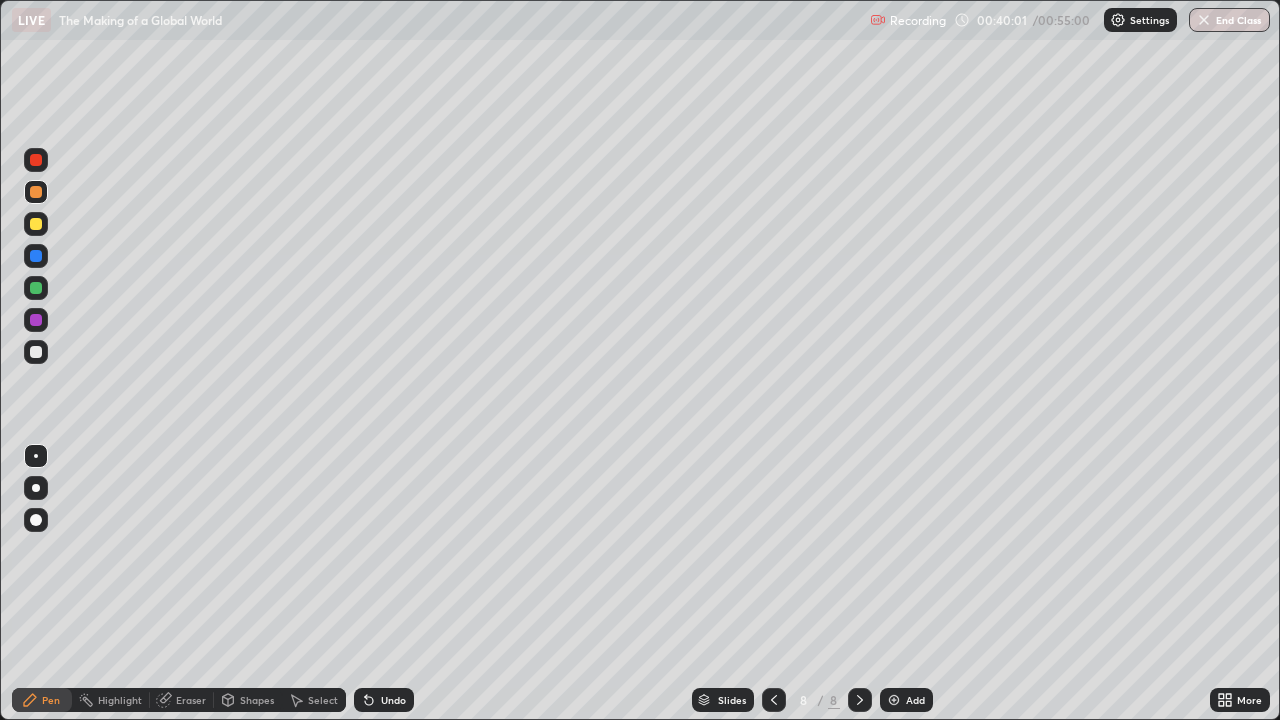 click at bounding box center [36, 320] 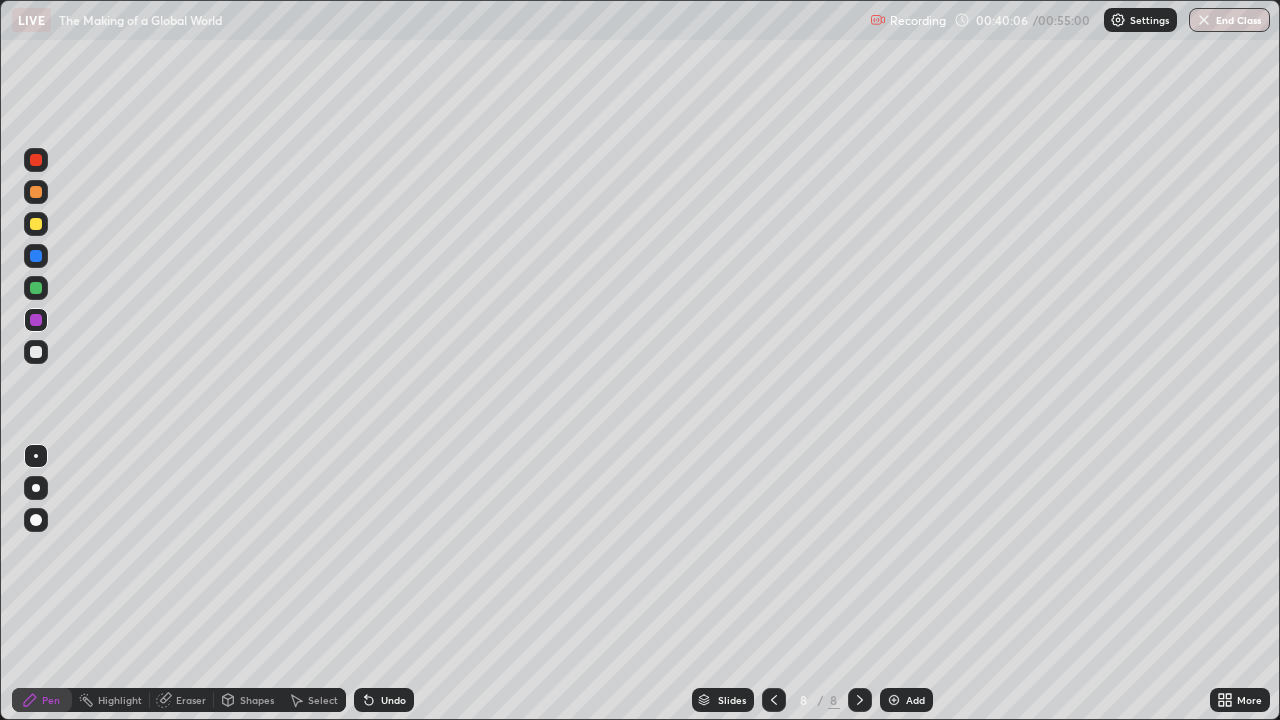 click at bounding box center [36, 352] 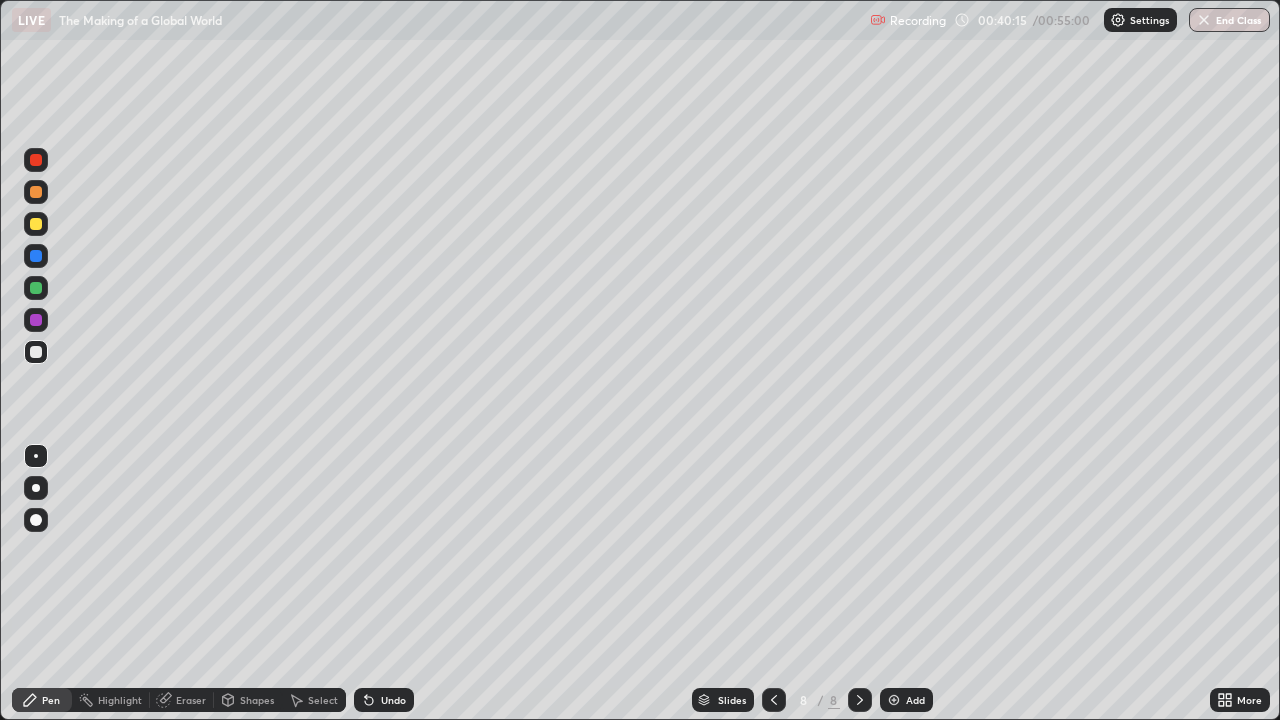 click on "Undo" at bounding box center [384, 700] 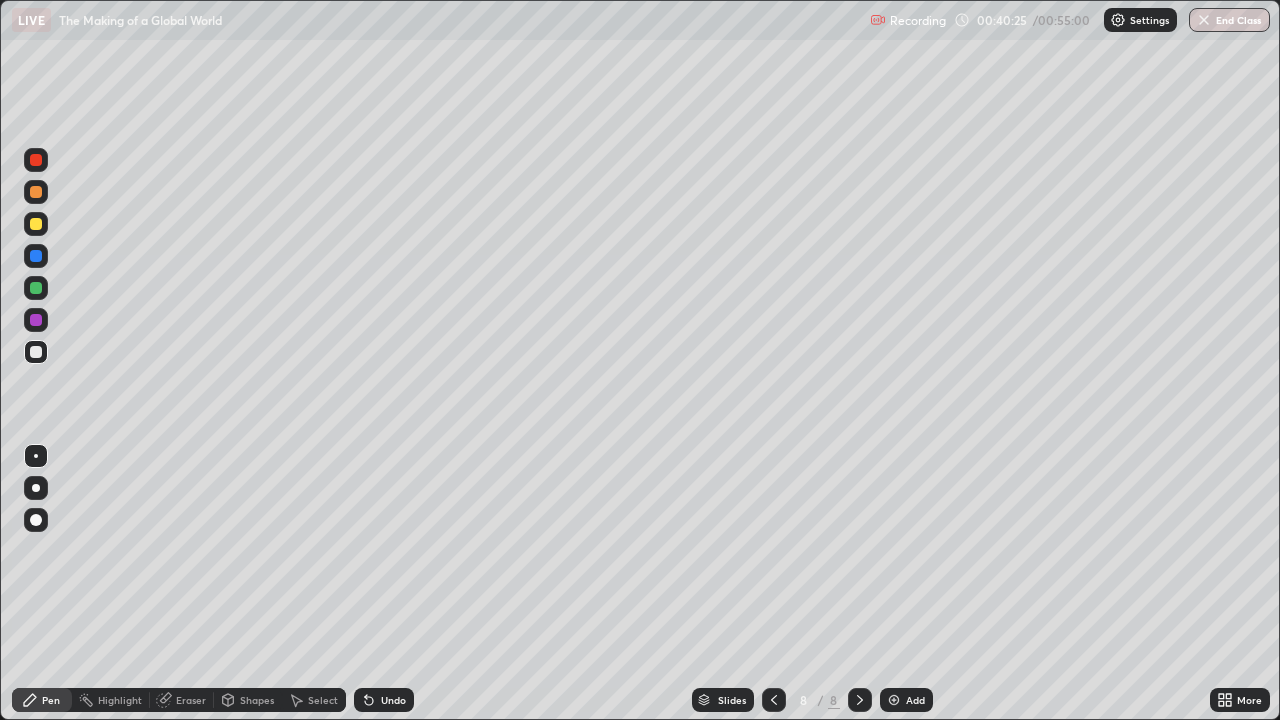 click at bounding box center [36, 224] 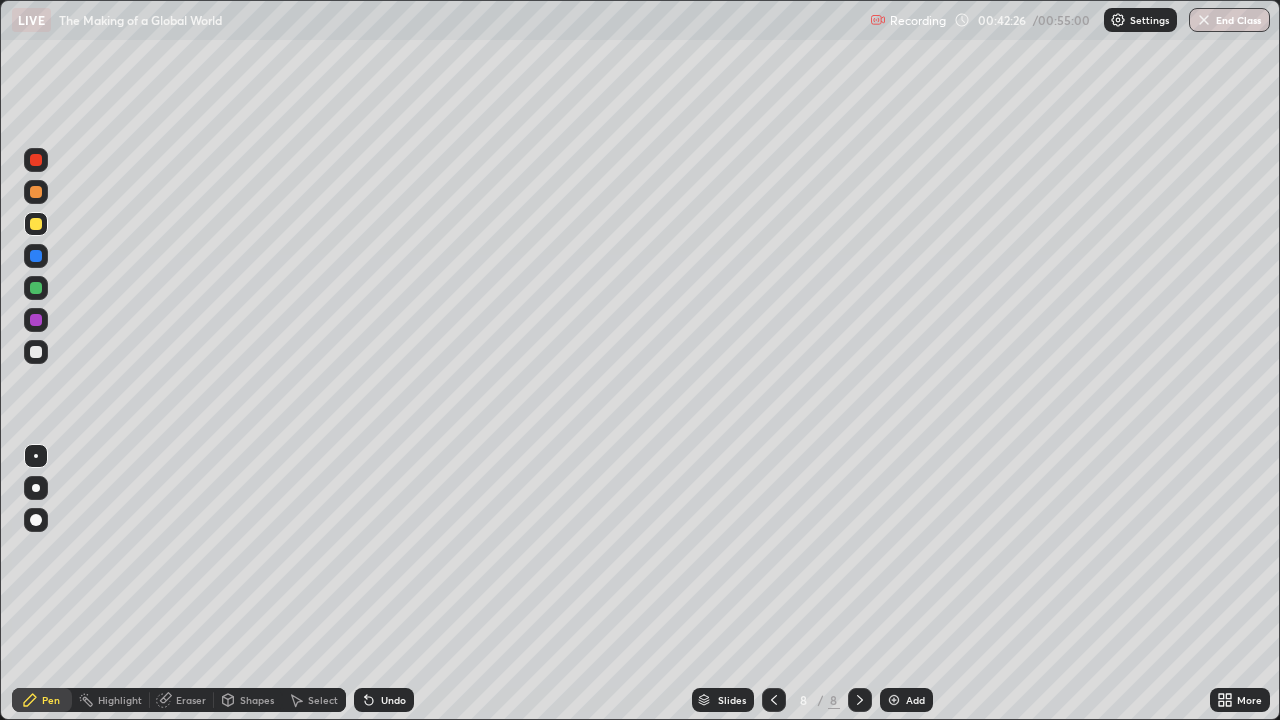 click at bounding box center [36, 288] 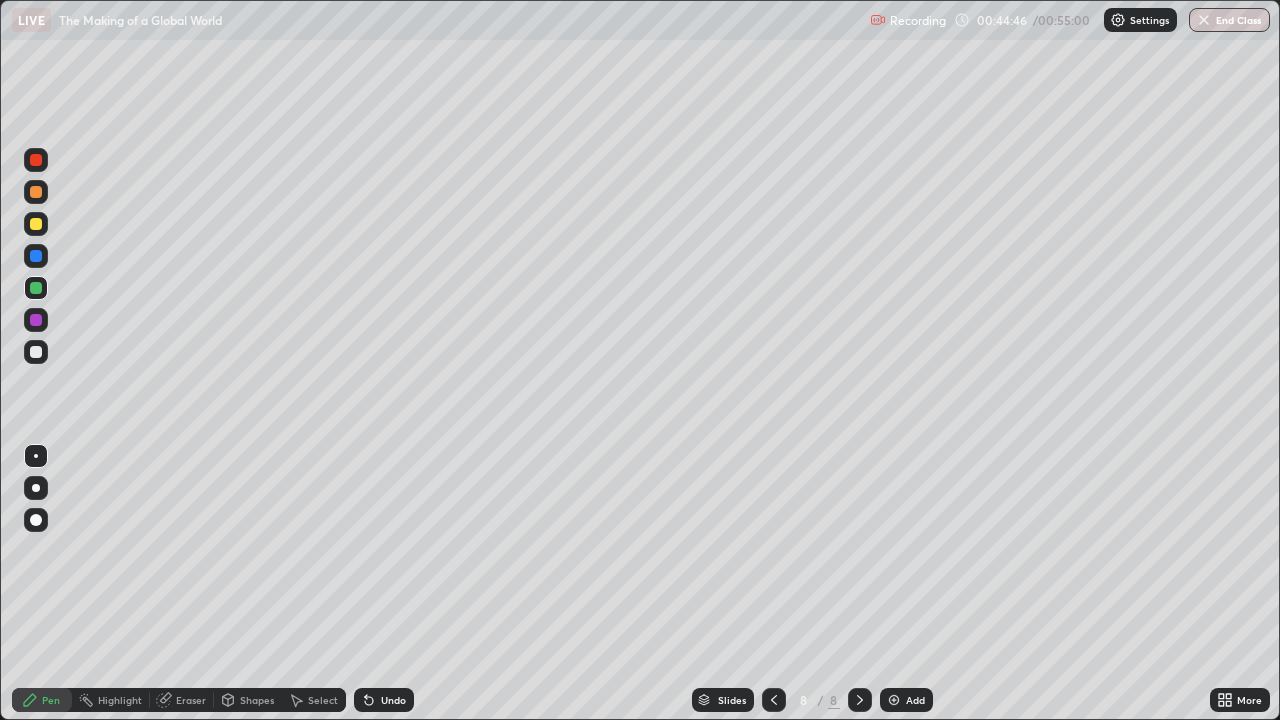 click at bounding box center (36, 224) 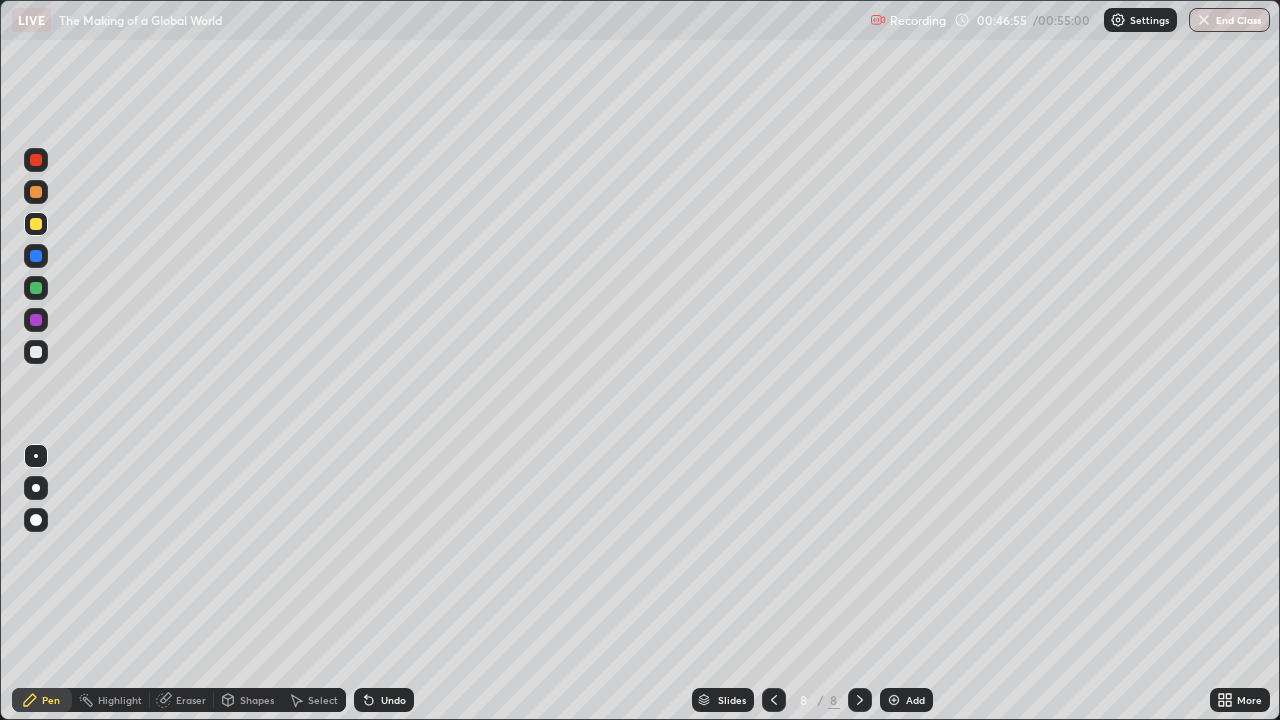 click on "Add" at bounding box center (906, 700) 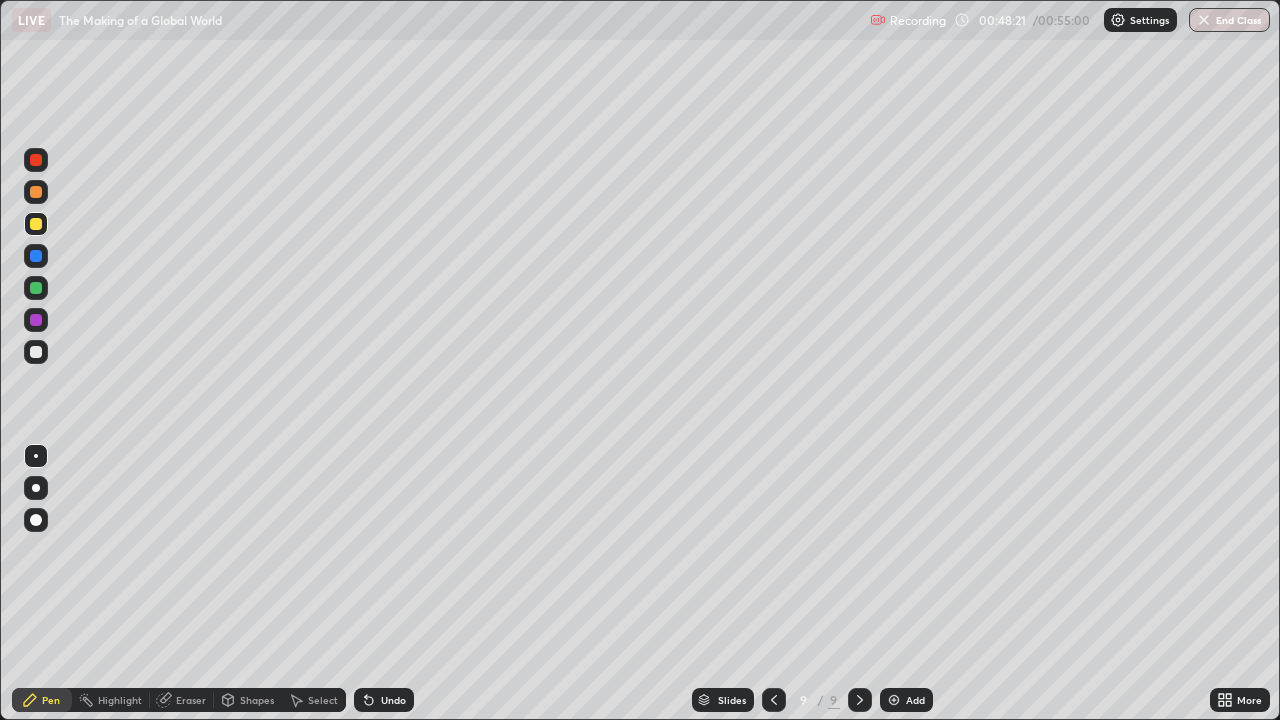 click at bounding box center (36, 288) 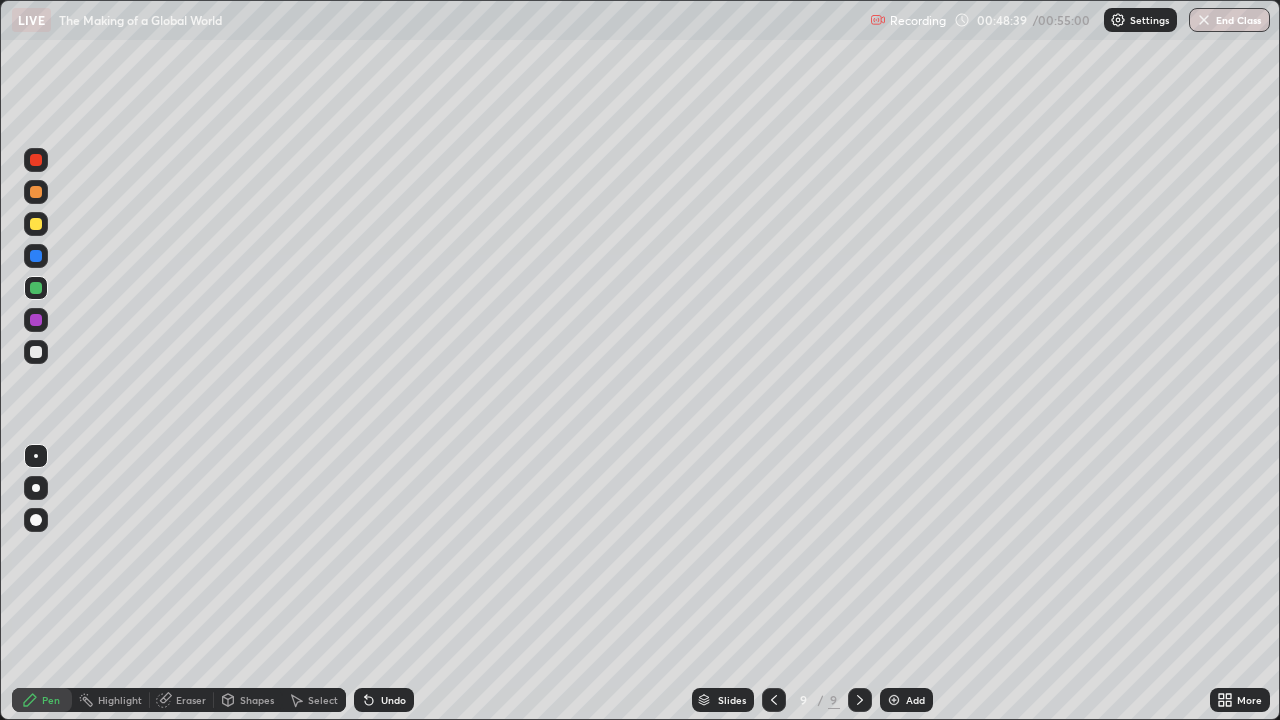 click on "Undo" at bounding box center (393, 700) 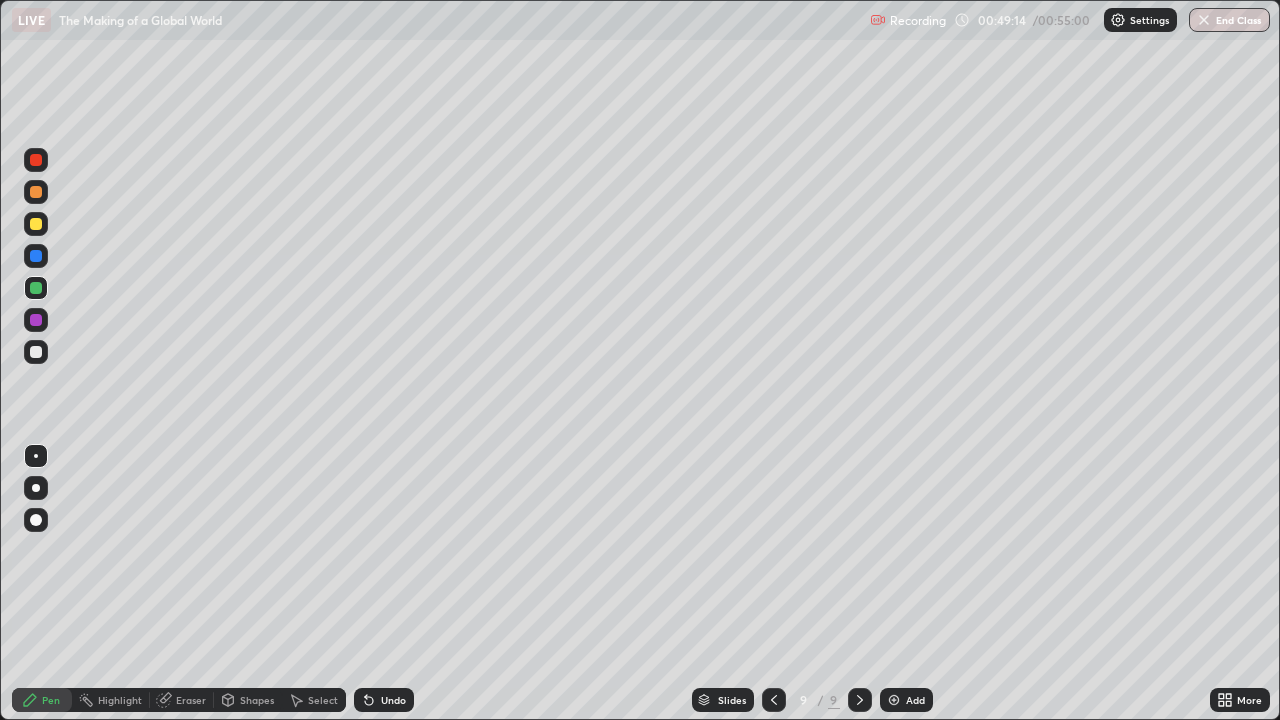 click at bounding box center [36, 224] 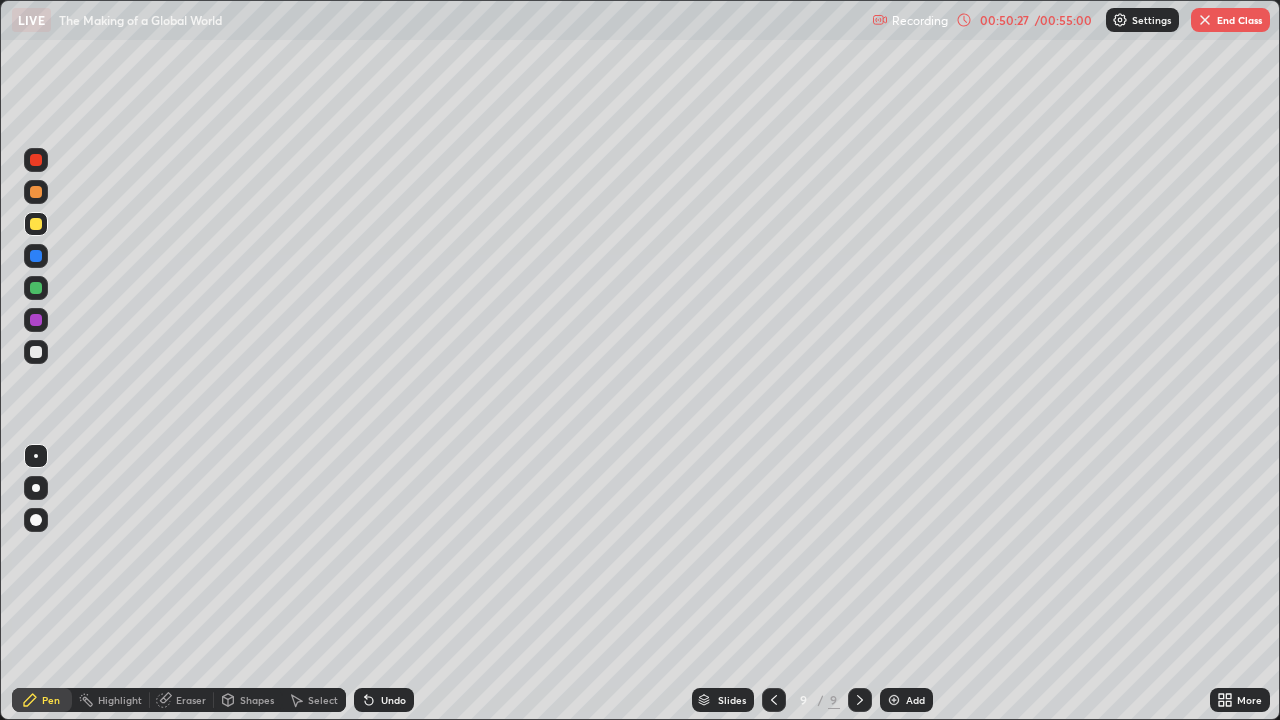 click on "End Class" at bounding box center [1230, 20] 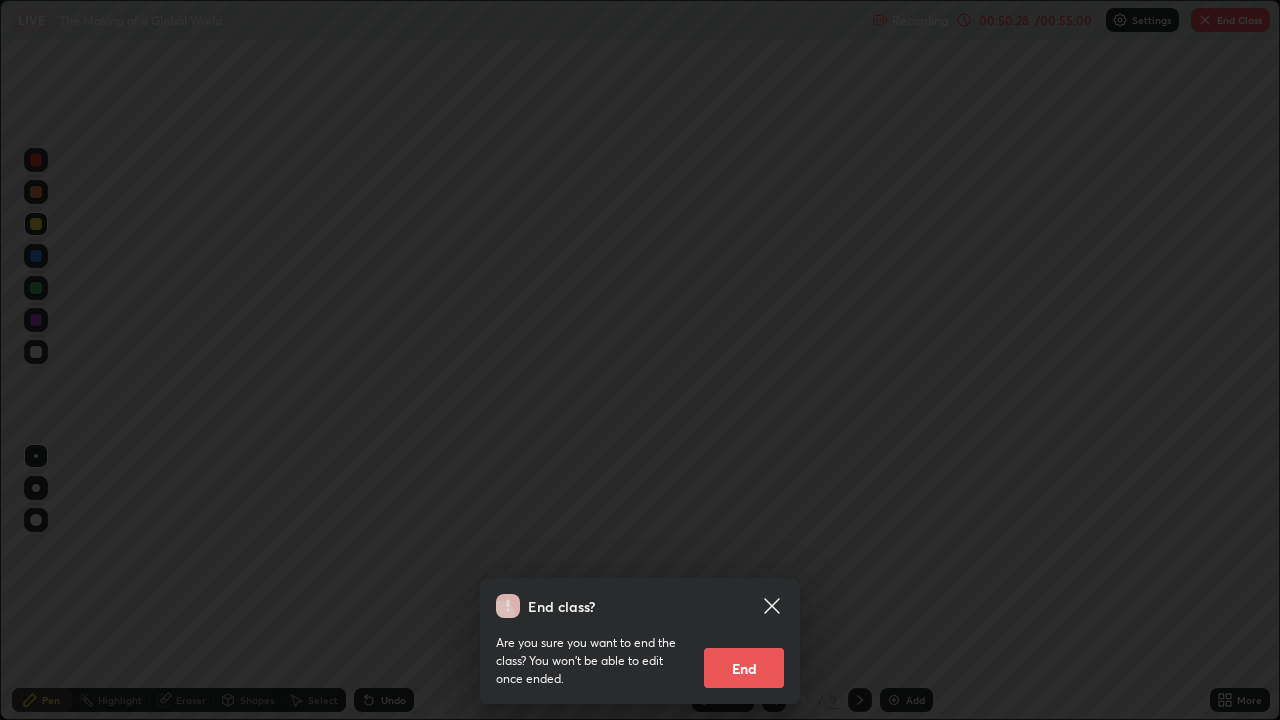 click on "End" at bounding box center [744, 668] 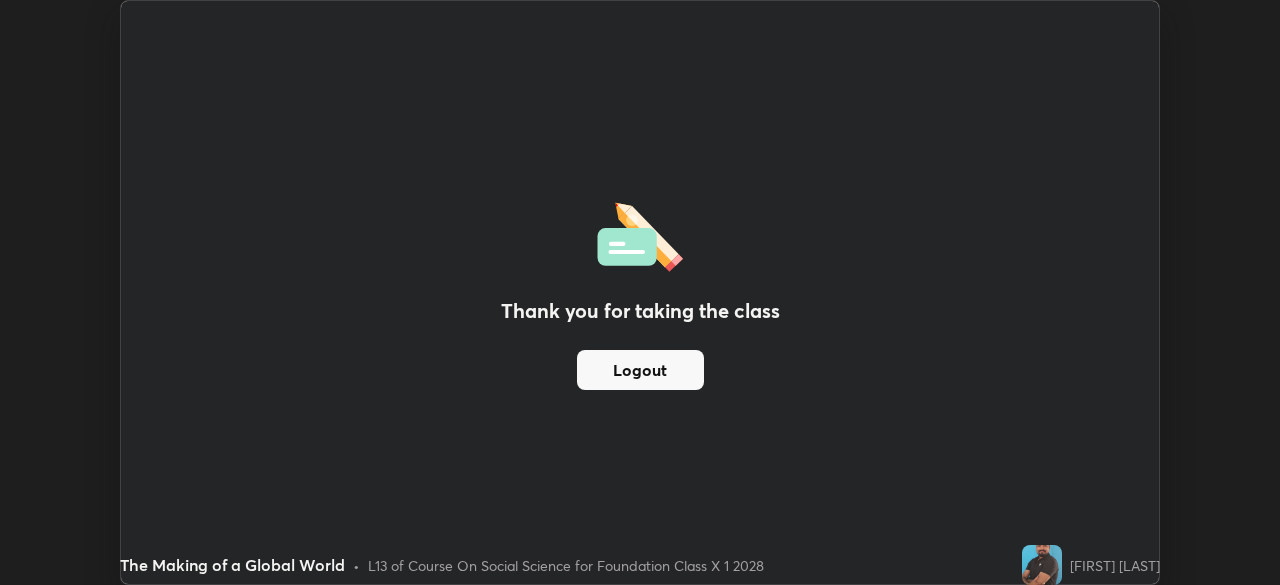 scroll, scrollTop: 585, scrollLeft: 1280, axis: both 